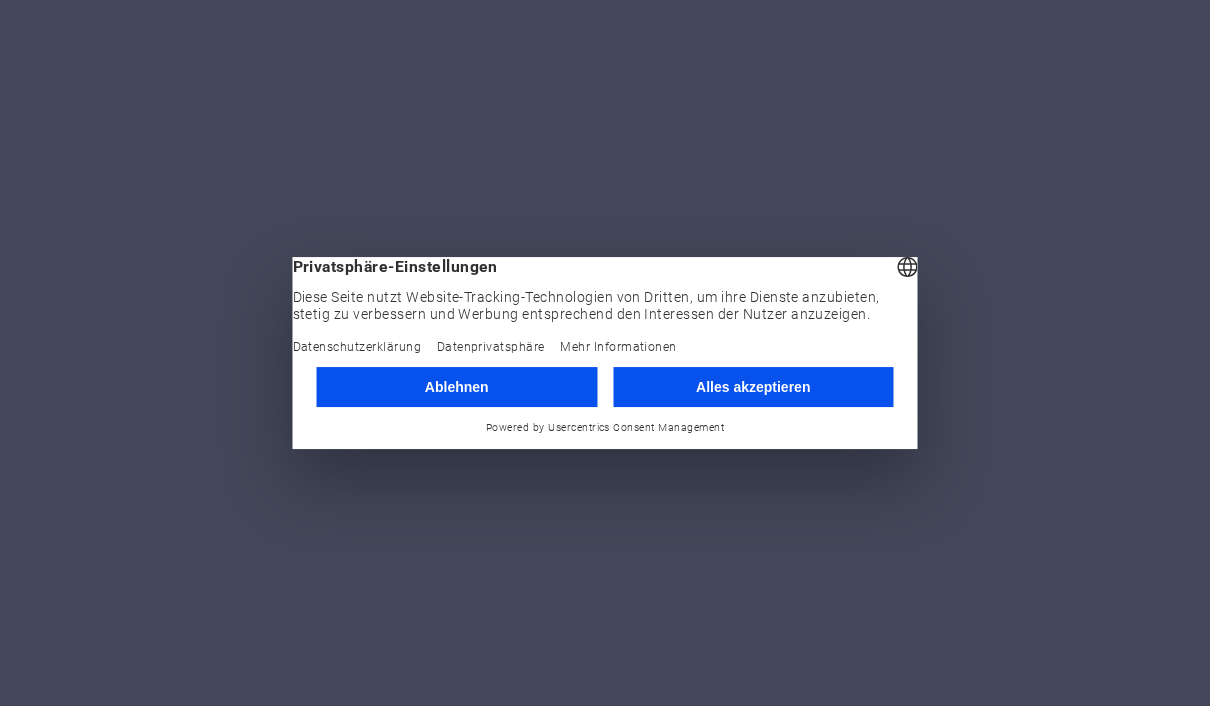 scroll, scrollTop: 0, scrollLeft: 0, axis: both 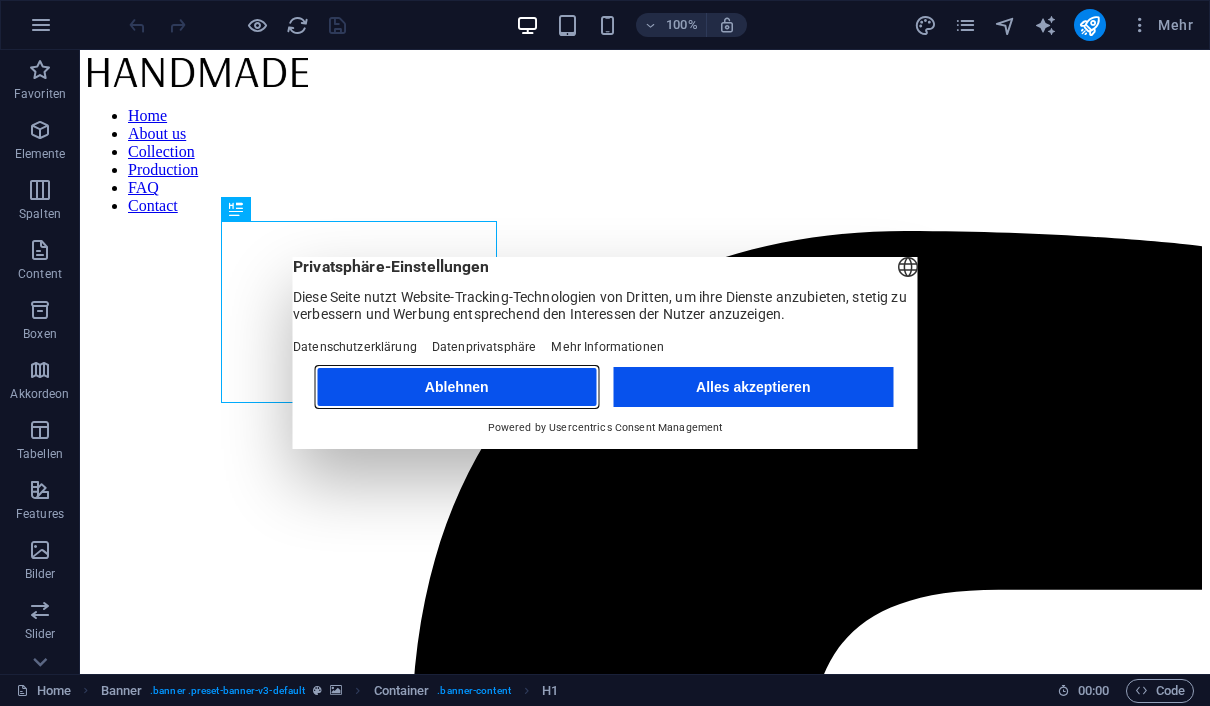 click on "Ablehnen" at bounding box center [457, 387] 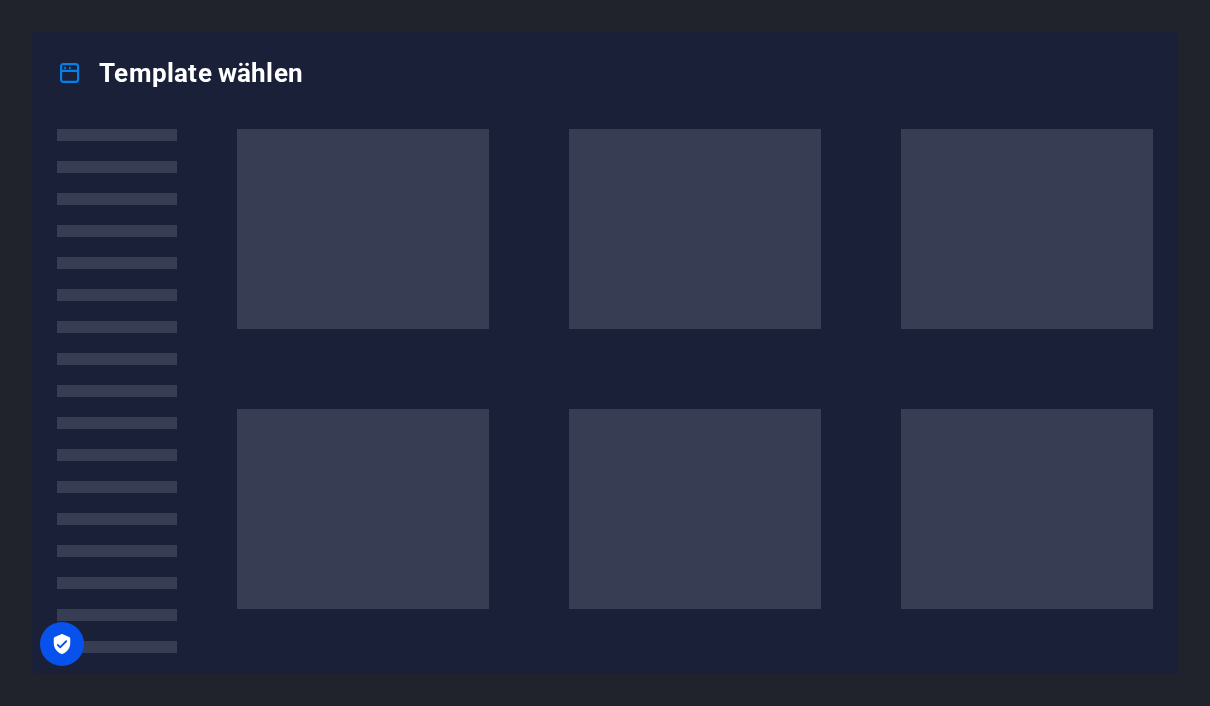 scroll, scrollTop: 0, scrollLeft: 0, axis: both 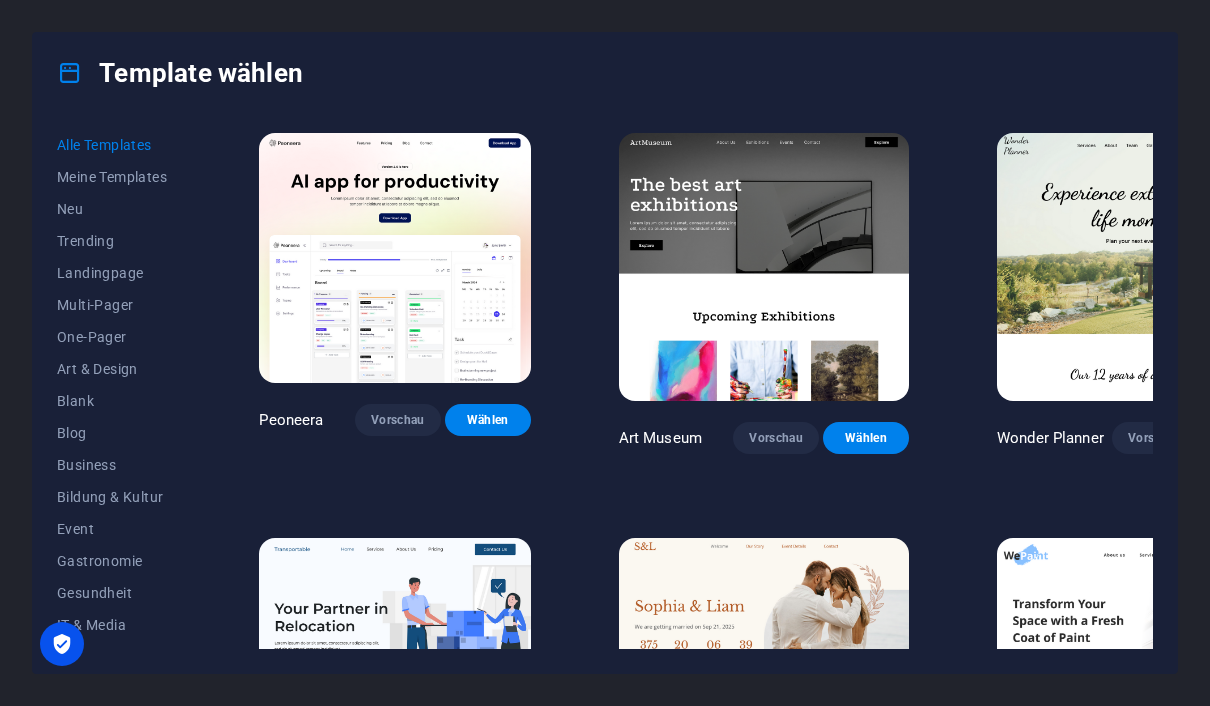 click on "Art & Design" at bounding box center [114, 369] 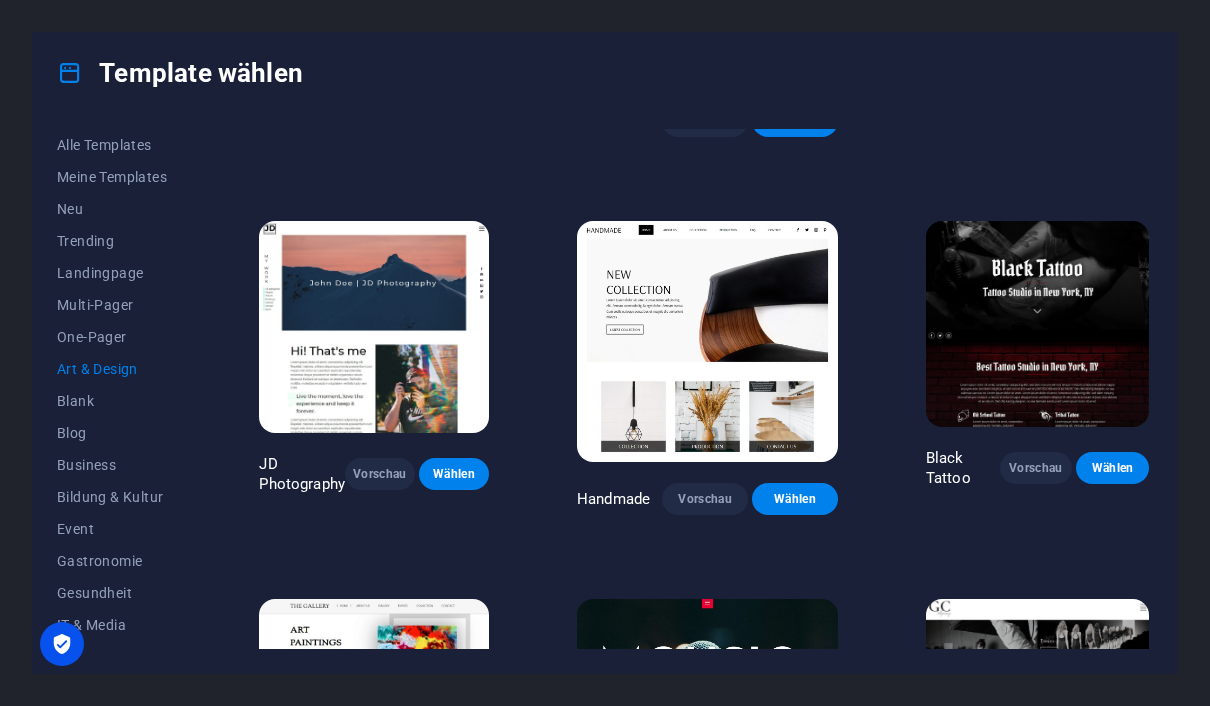 scroll, scrollTop: 282, scrollLeft: 0, axis: vertical 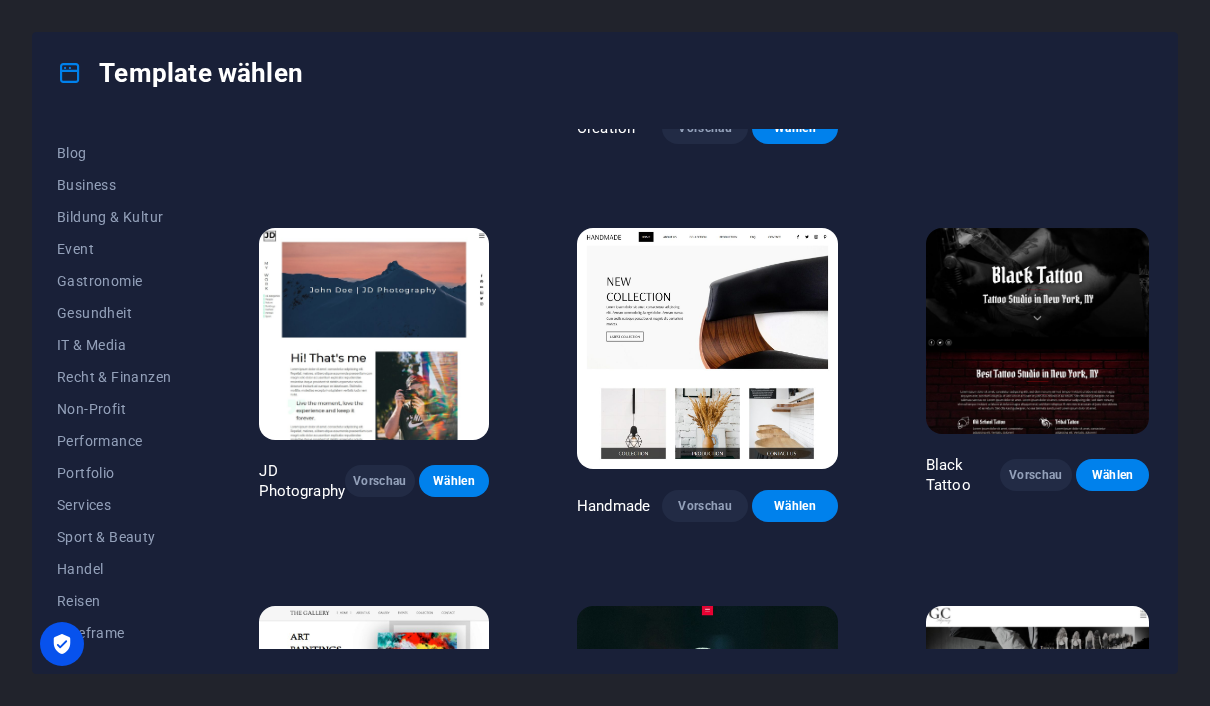 click on "Wählen" at bounding box center [454, 481] 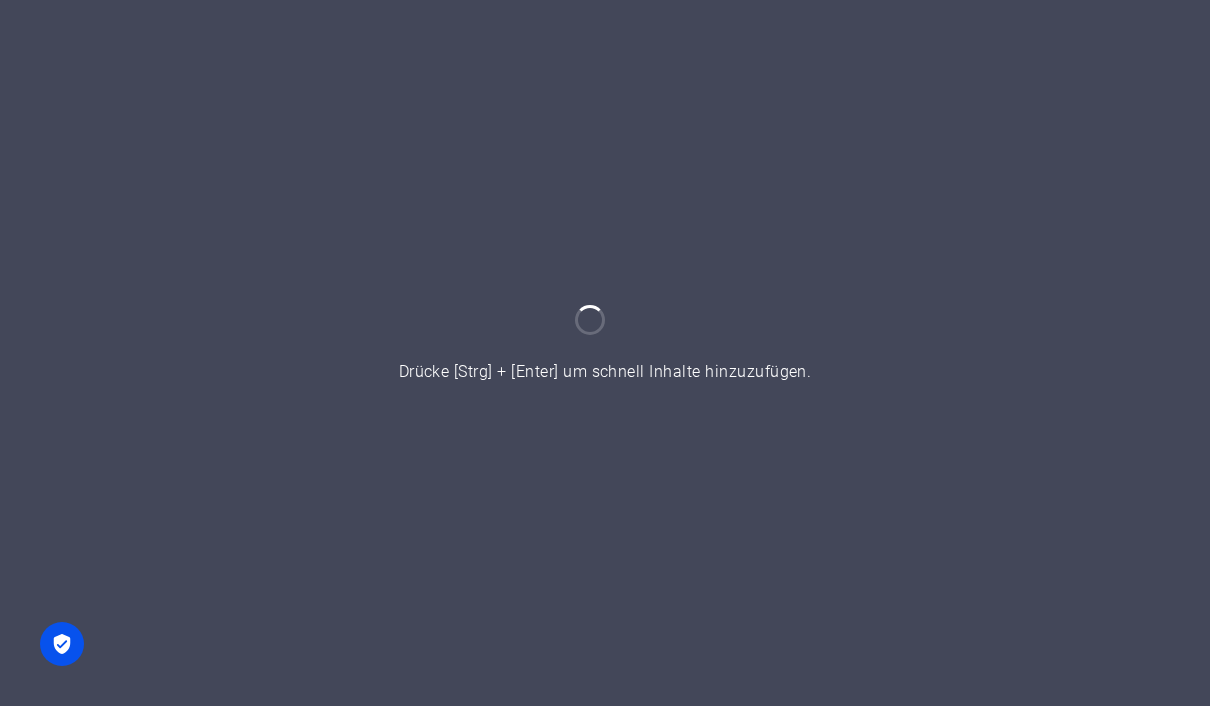 scroll, scrollTop: 0, scrollLeft: 0, axis: both 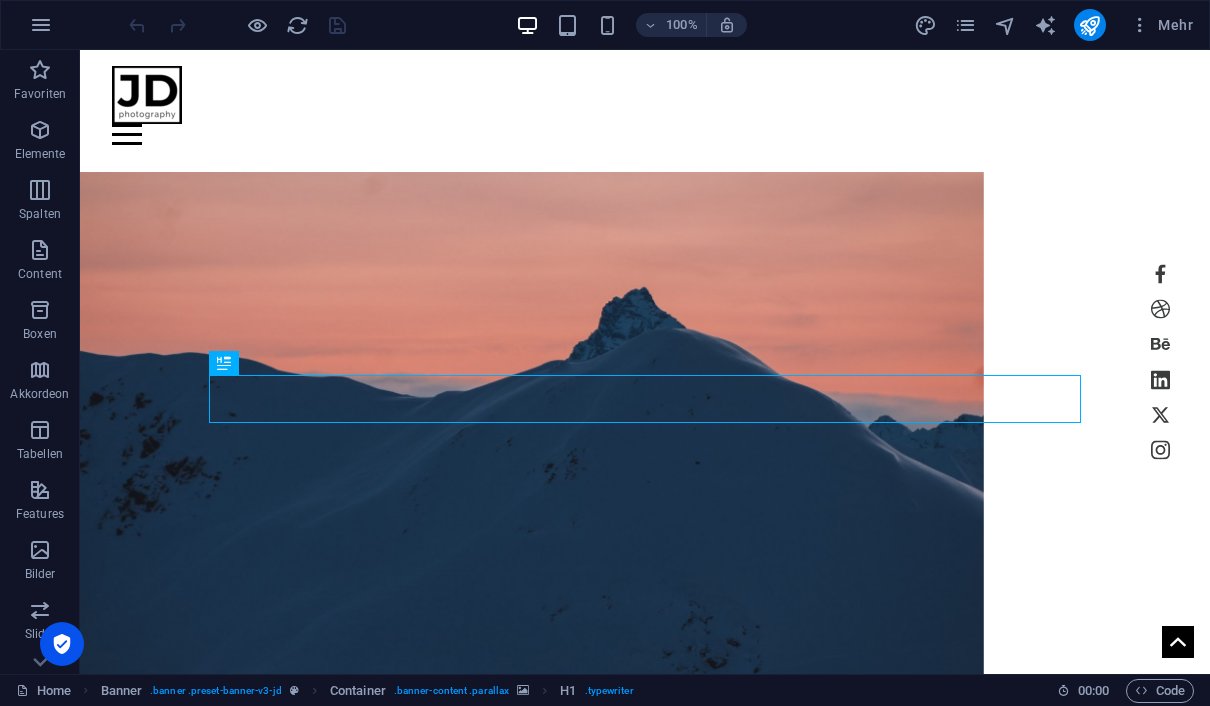 click at bounding box center [532, 436] 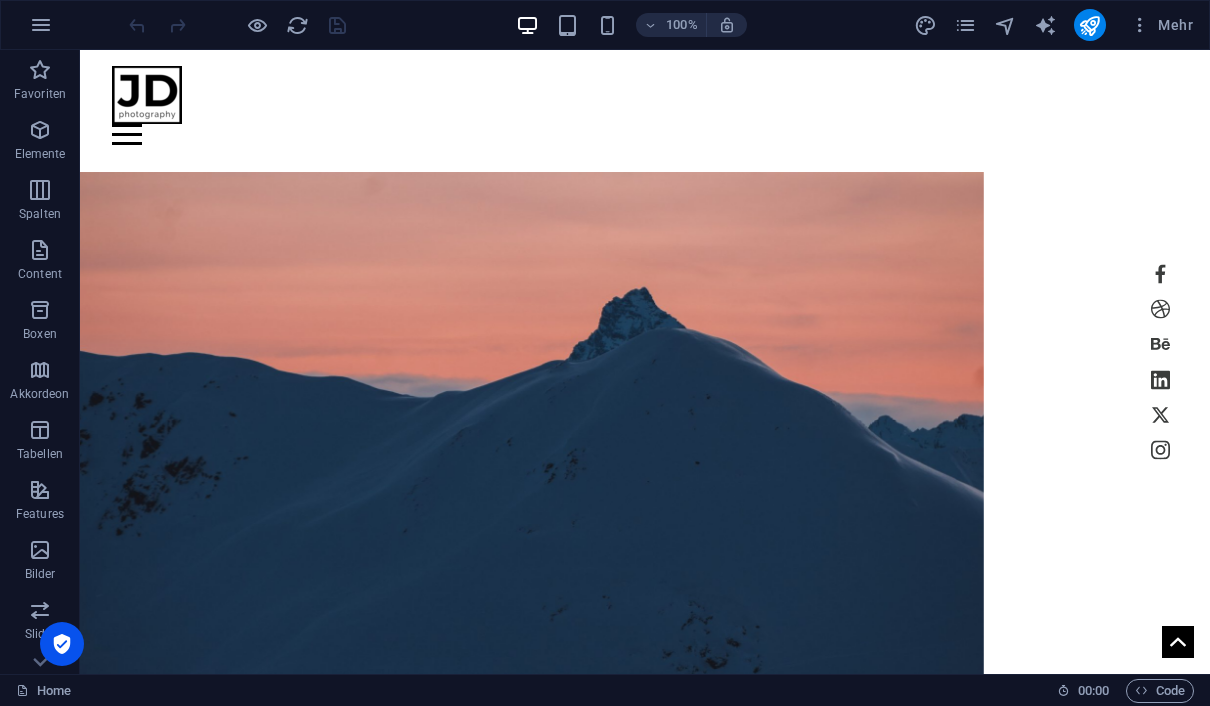scroll, scrollTop: 0, scrollLeft: 0, axis: both 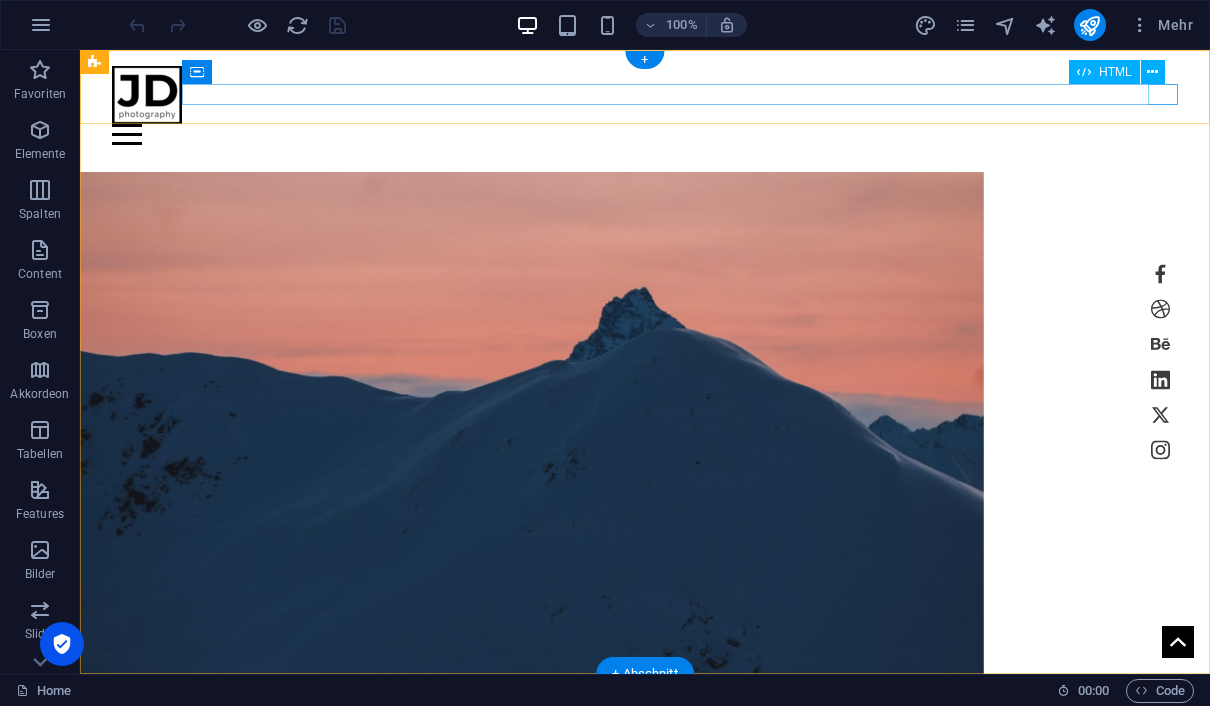 click at bounding box center (645, 134) 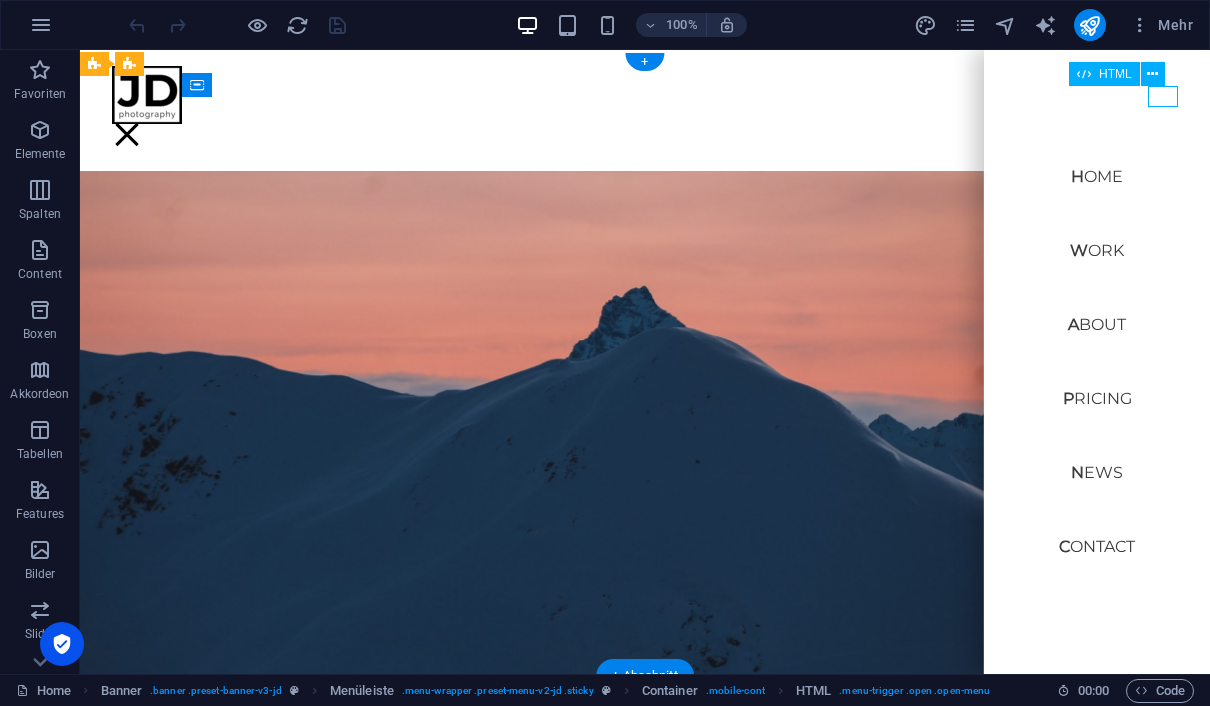 scroll, scrollTop: 0, scrollLeft: 0, axis: both 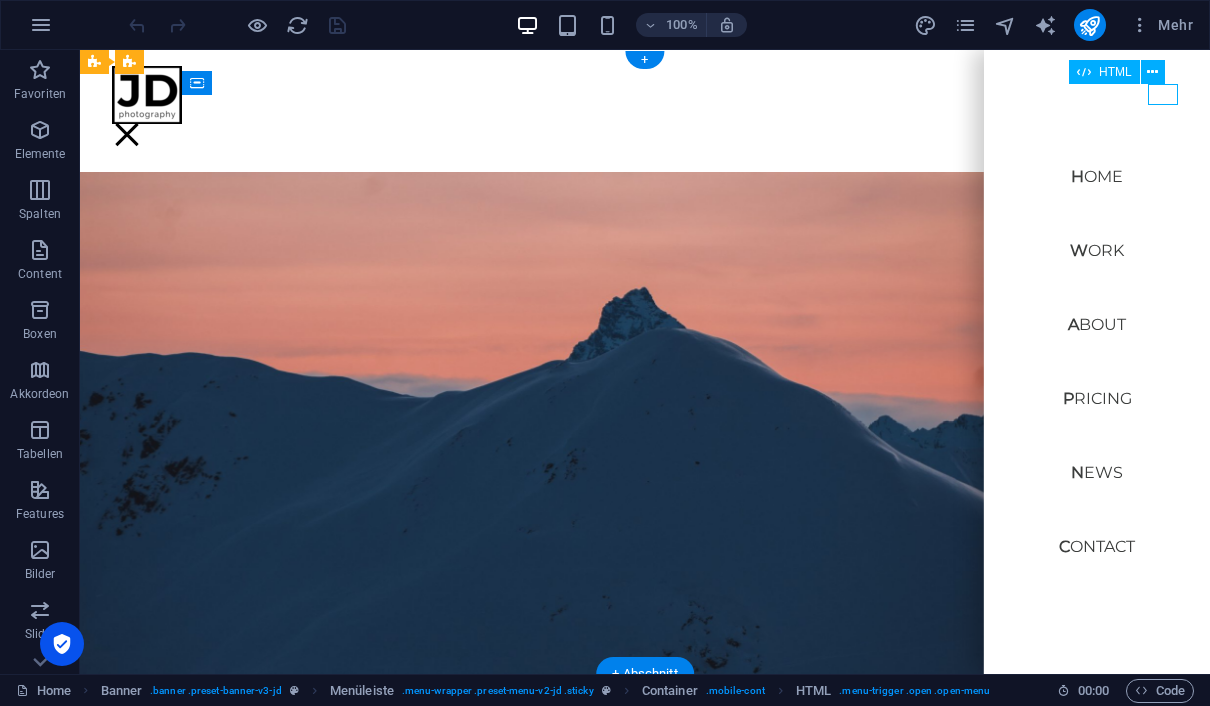 click at bounding box center (127, 134) 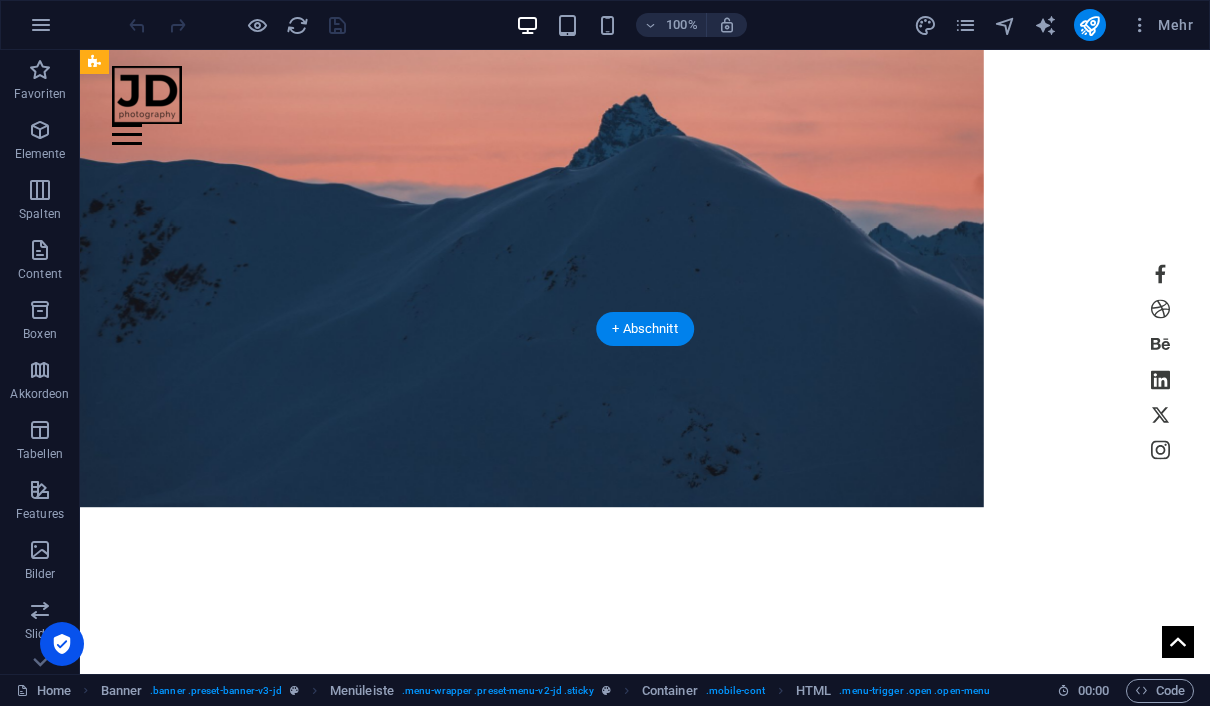 scroll, scrollTop: 351, scrollLeft: 0, axis: vertical 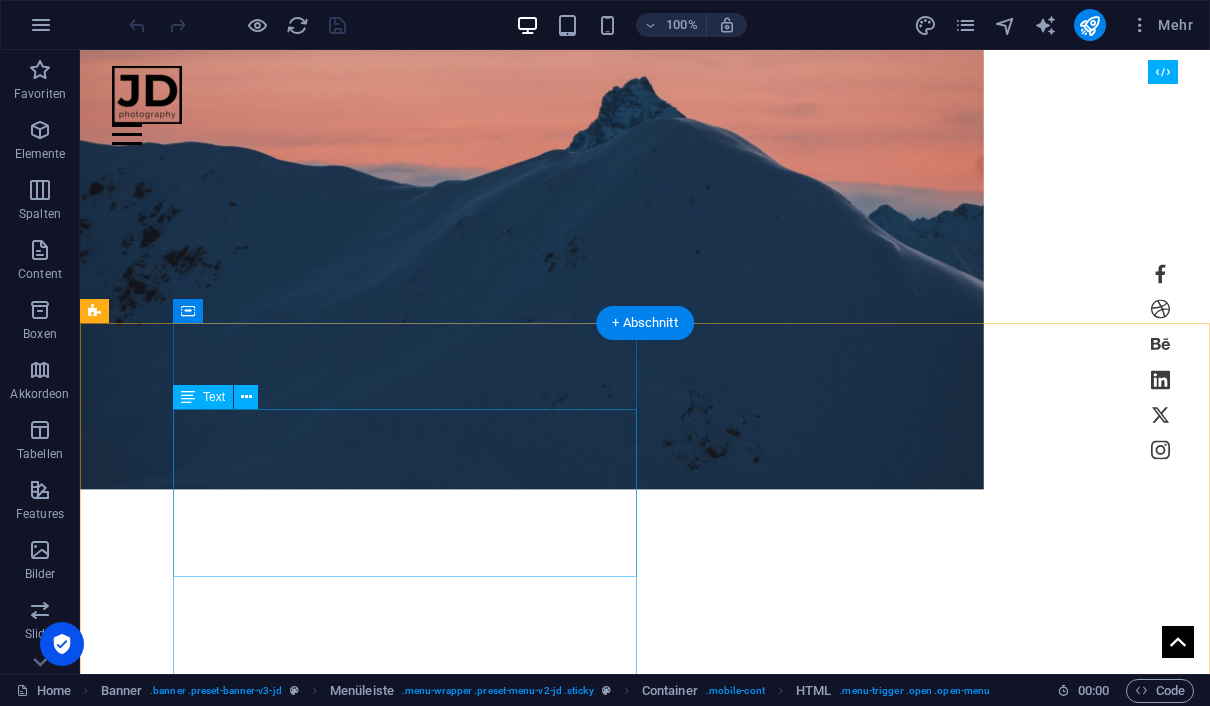 click on "Lorem ipsum dolor sit amet, consectetur adipisicing elit. Repellat, maiores, a libero atque assumenda praesentium cum magni odio dolor accusantium explicabo repudiandae molestiae itaque provident sit debitis aspernatur soluta deserunt incidunt ad cumque ex laboriosam. Distinctio, mollitia, molestias excepturi voluptatem veritatis iusto nam nulla." at bounding box center (568, 791) 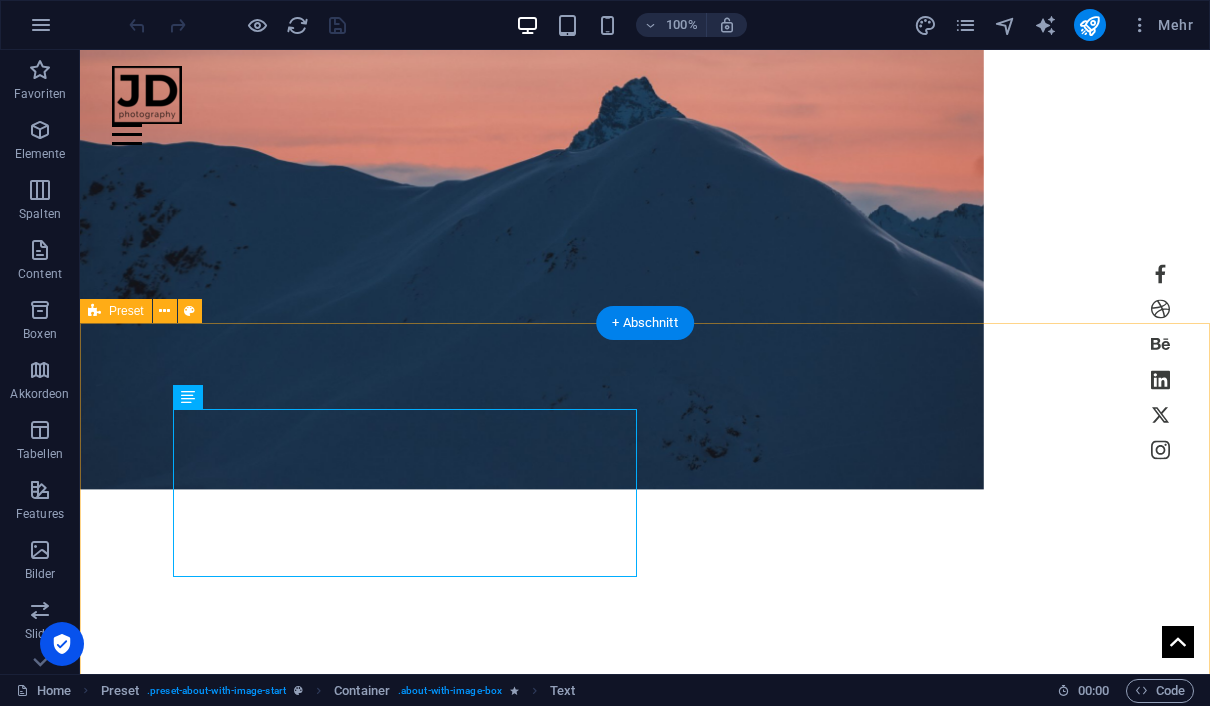click on "Hi! That's me Lorem ipsum dolor sit amet, consectetur adipisicing elit. Repellat, maiores, a libero atque assumenda praesentium cum magni odio dolor accusantium explicabo repudiandae molestiae itaque provident sit debitis aspernatur soluta deserunt incidunt ad cumque ex laboriosam. Distinctio, mollitia, molestias excepturi voluptatem veritatis iusto nam nulla.  Live the moment, love the experience and keep it forever.  Lorem ipsum dolor sit amet, consectetur adipisicing elit. Repellat, maiores, a libero atque assumenda praesentium cum magni odio dolor accusantium explicabo repudiandae molestiae itaque provident sit debitis aspernatur soluta deserunt incidunt ad cumque ex laboriosam. Distinctio, mollitia, molestias excepturi voluptatem veritatis iusto nam nulla. more about me" at bounding box center [645, 938] 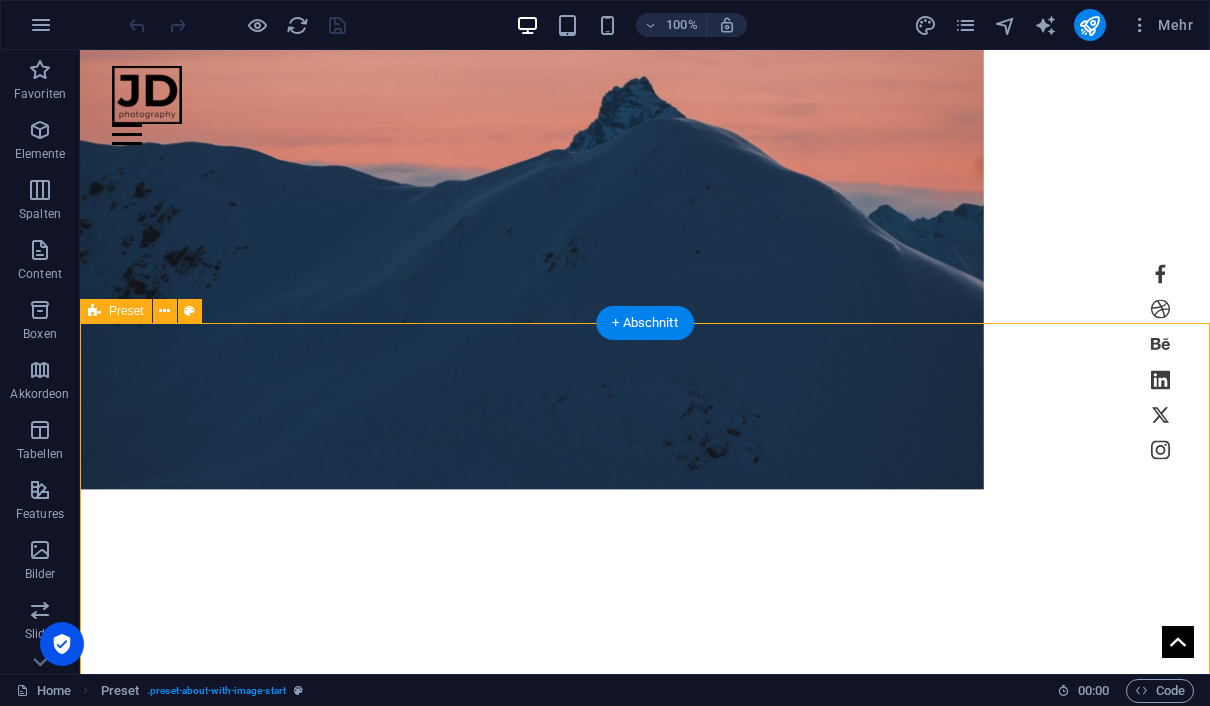 click on "Hi! That's me Lorem ipsum dolor sit amet, consectetur adipisicing elit. Repellat, maiores, a libero atque assumenda praesentium cum magni odio dolor accusantium explicabo repudiandae molestiae itaque provident sit debitis aspernatur soluta deserunt incidunt ad cumque ex laboriosam. Distinctio, mollitia, molestias excepturi voluptatem veritatis iusto nam nulla.  Live the moment, love the experience and keep it forever.  Lorem ipsum dolor sit amet, consectetur adipisicing elit. Repellat, maiores, a libero atque assumenda praesentium cum magni odio dolor accusantium explicabo repudiandae molestiae itaque provident sit debitis aspernatur soluta deserunt incidunt ad cumque ex laboriosam. Distinctio, mollitia, molestias excepturi voluptatem veritatis iusto nam nulla. more about me" at bounding box center [645, 938] 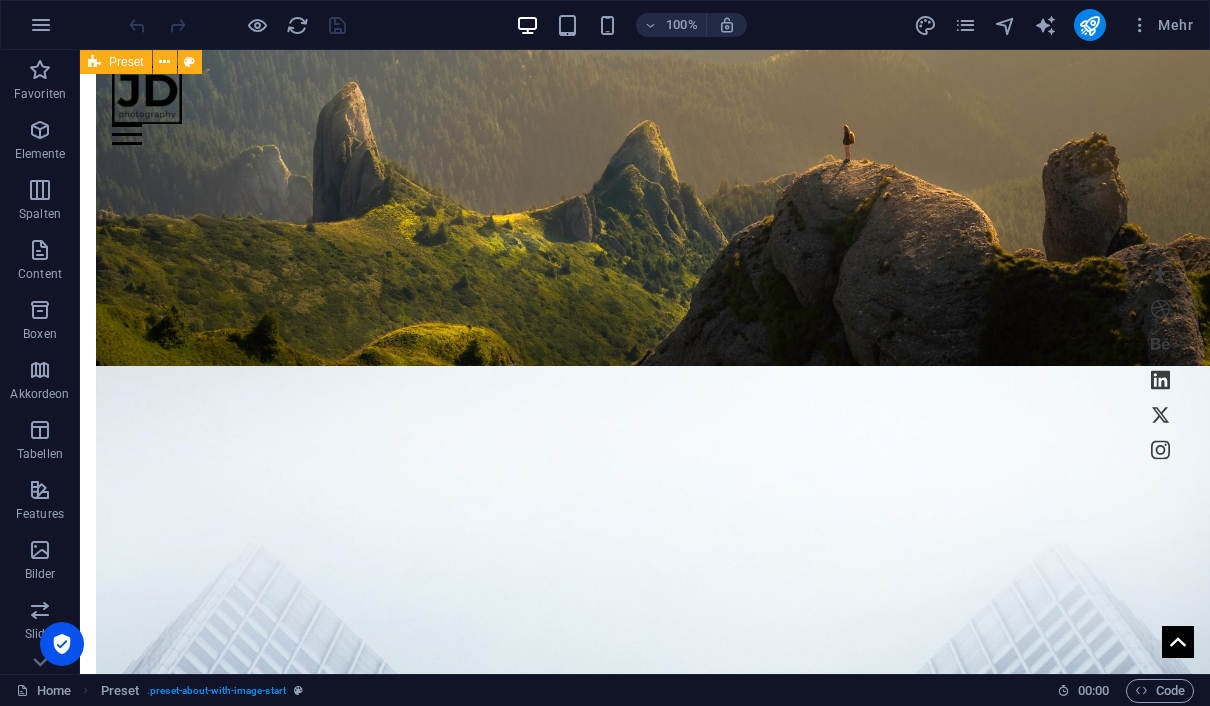 scroll, scrollTop: 3668, scrollLeft: 0, axis: vertical 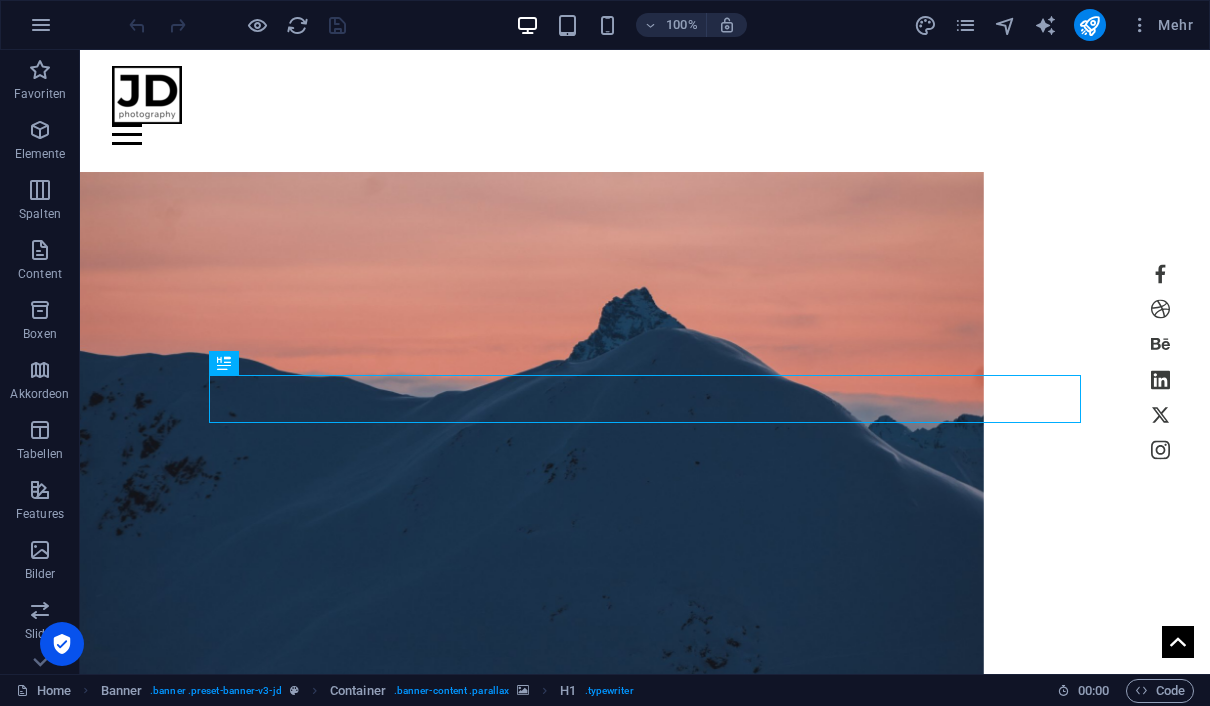 click at bounding box center (41, 25) 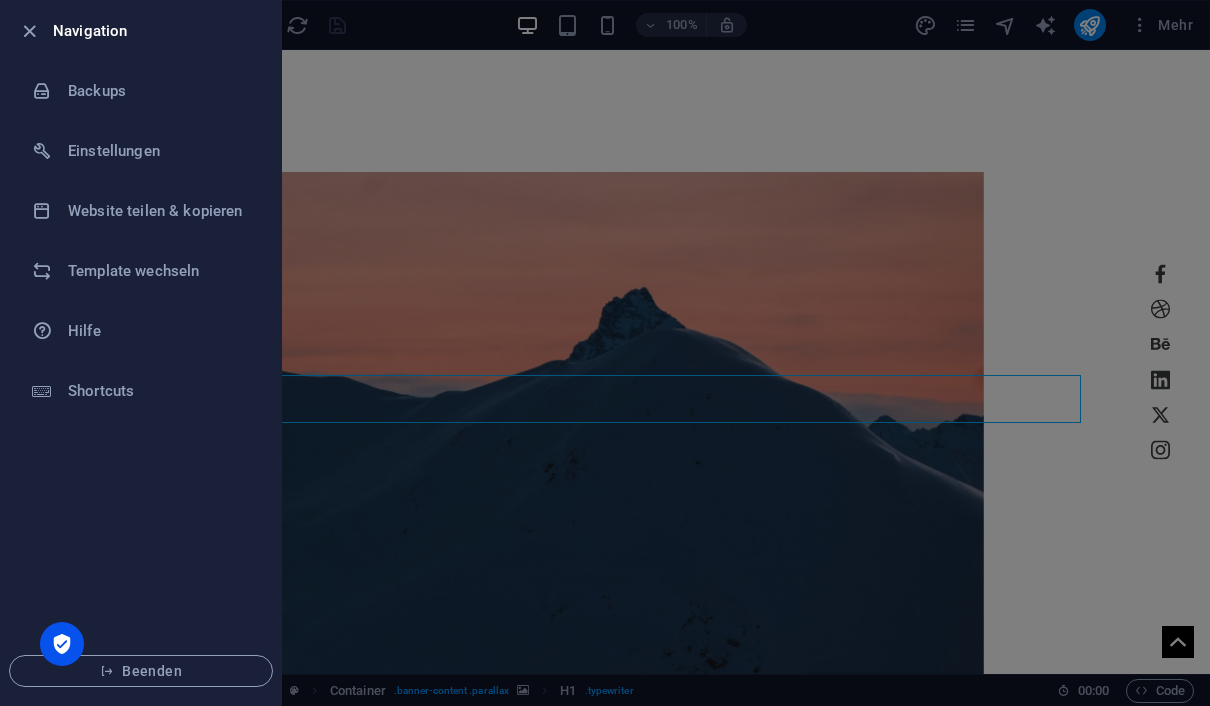 click on "Template wechseln" at bounding box center (160, 271) 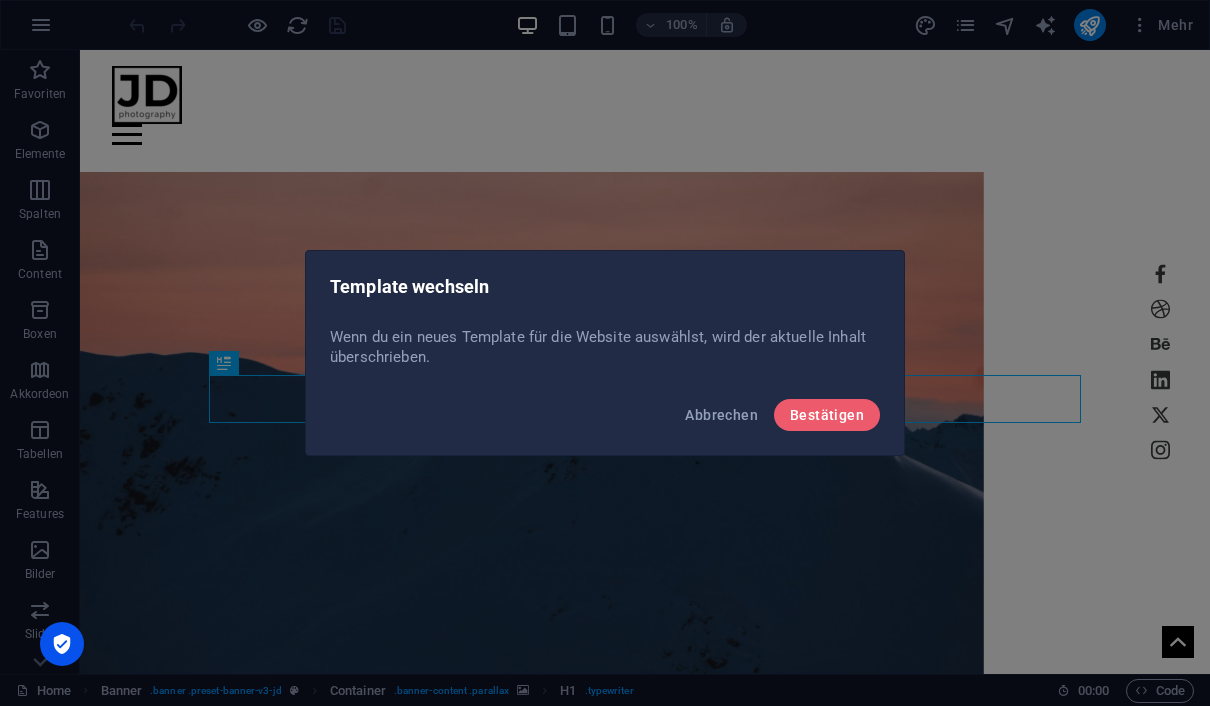click on "Bestätigen" at bounding box center (827, 415) 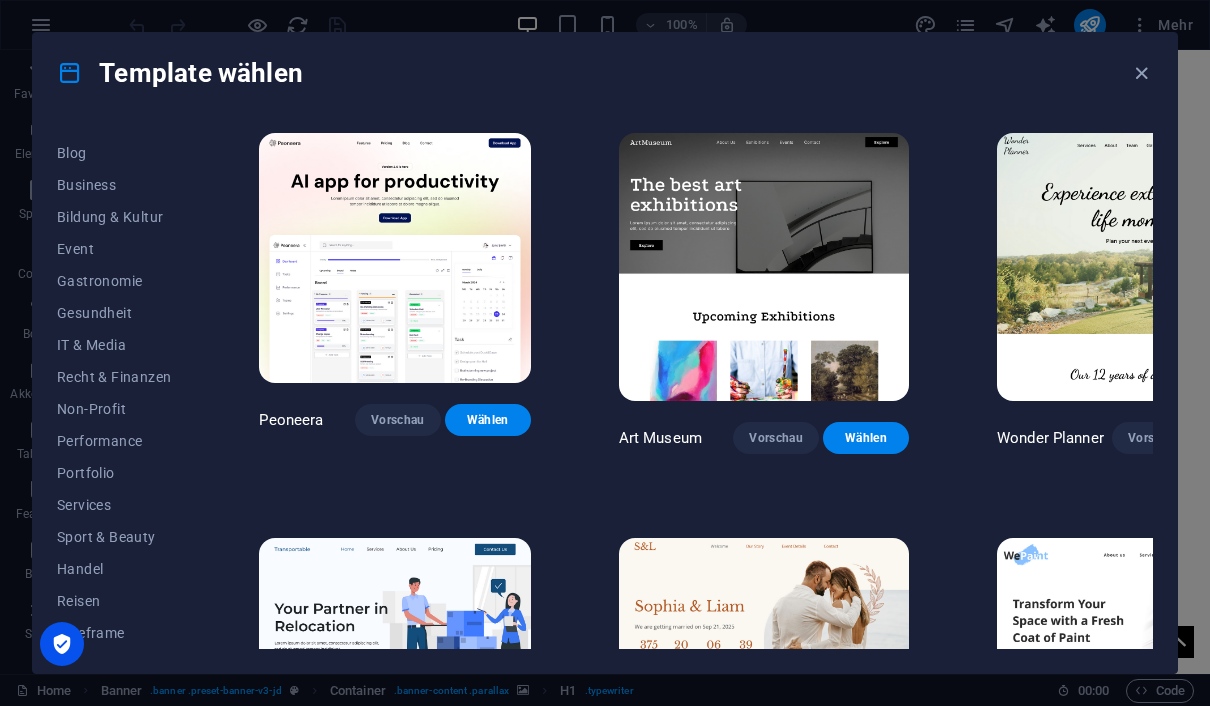 scroll, scrollTop: 280, scrollLeft: 0, axis: vertical 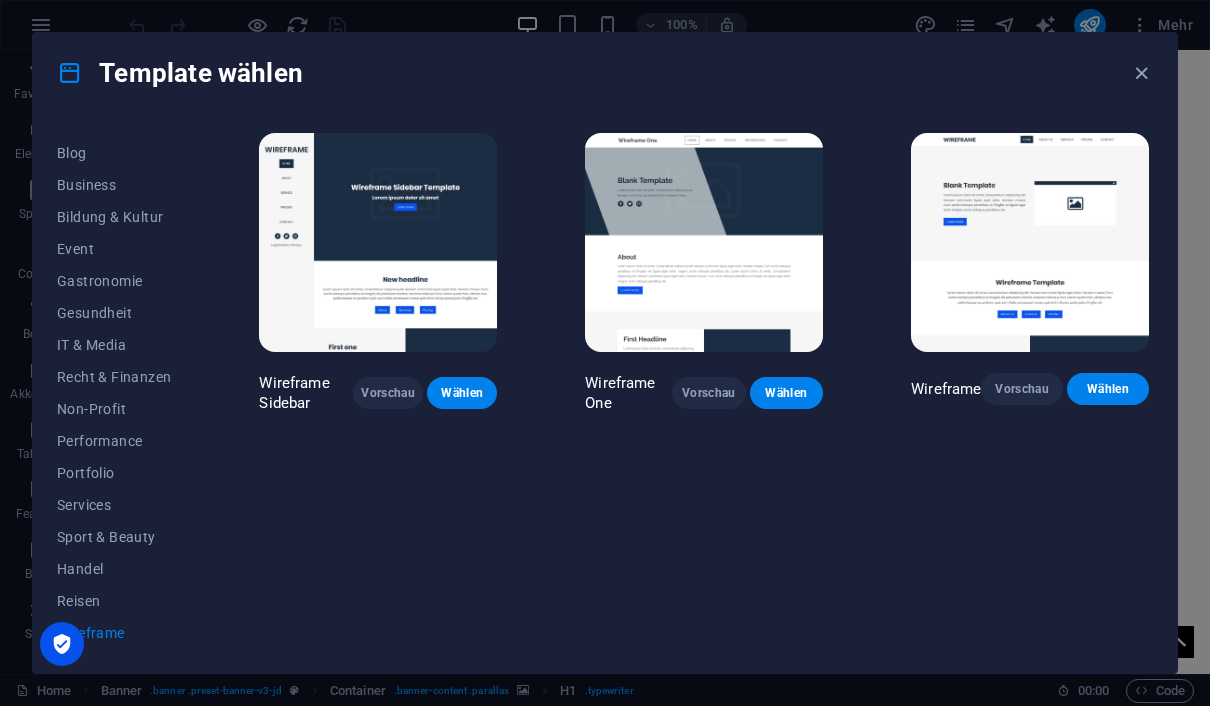 click on "Services" at bounding box center (114, 505) 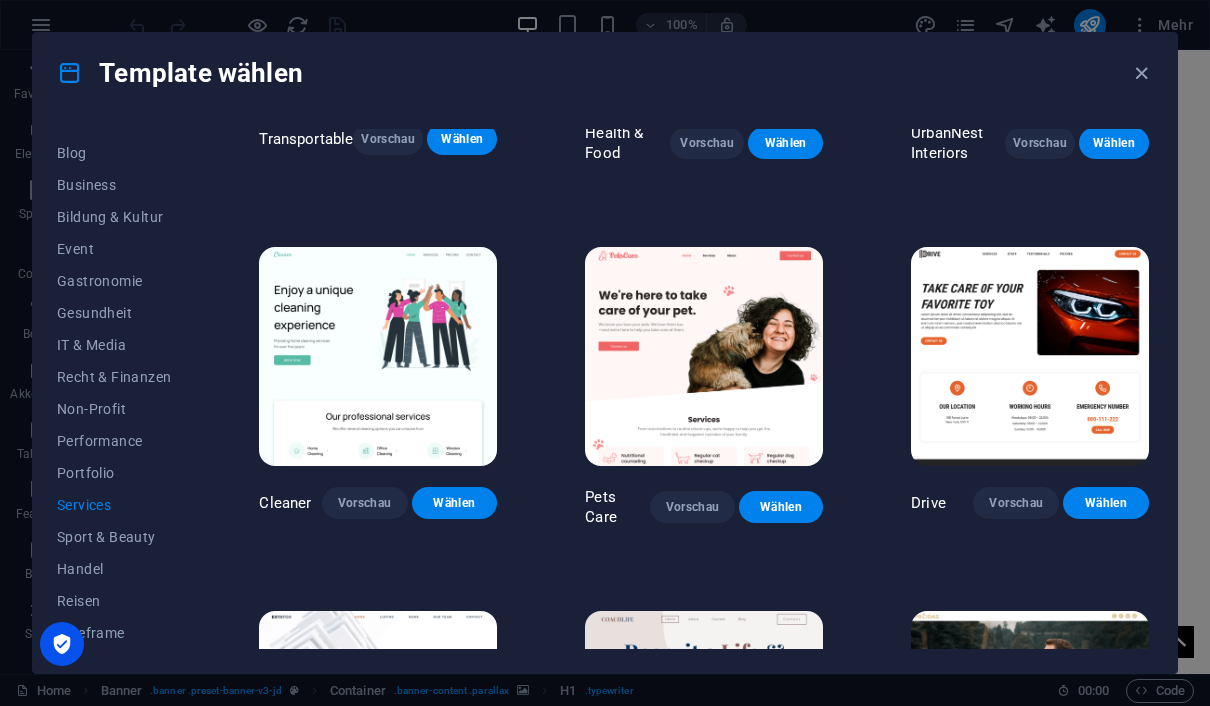 scroll, scrollTop: 252, scrollLeft: 0, axis: vertical 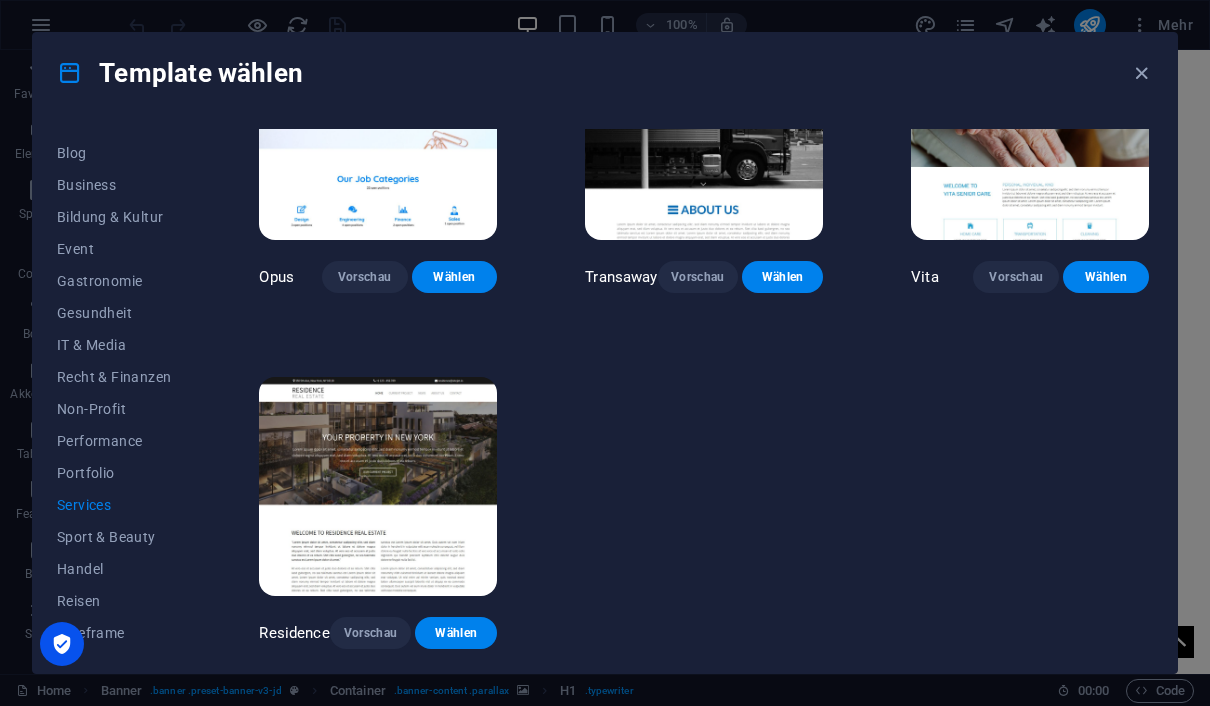 click on "Portfolio" at bounding box center [114, 473] 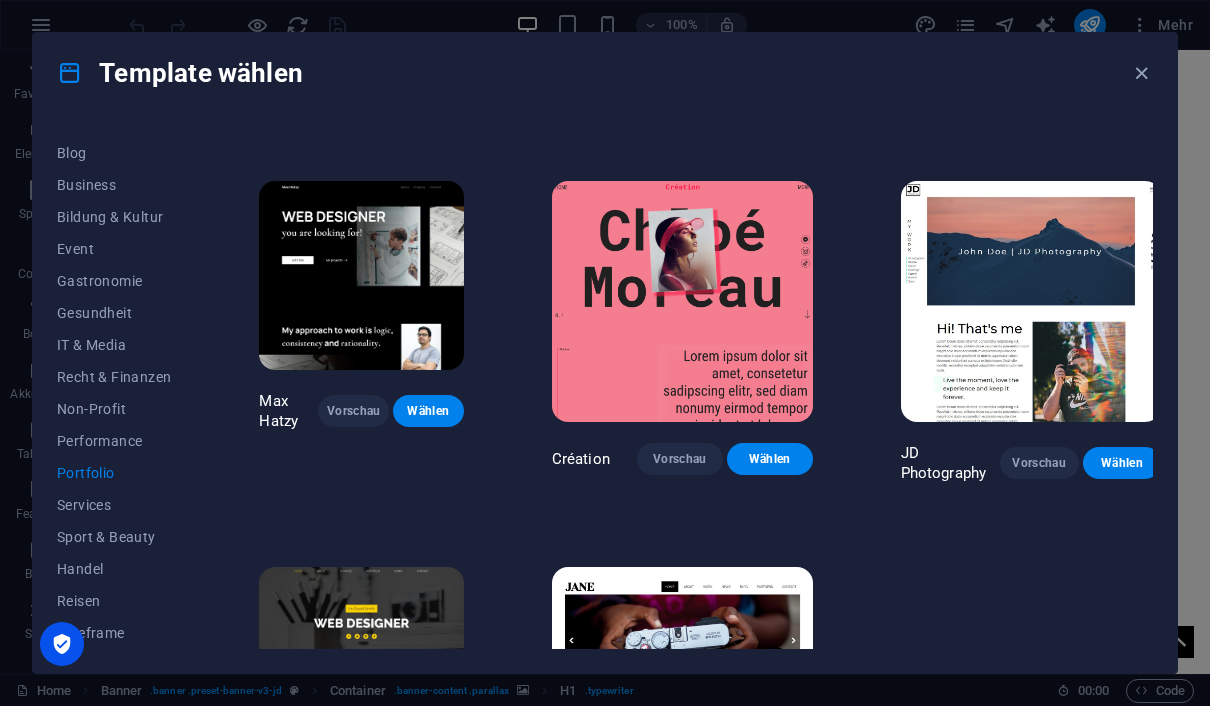 scroll, scrollTop: 338, scrollLeft: 0, axis: vertical 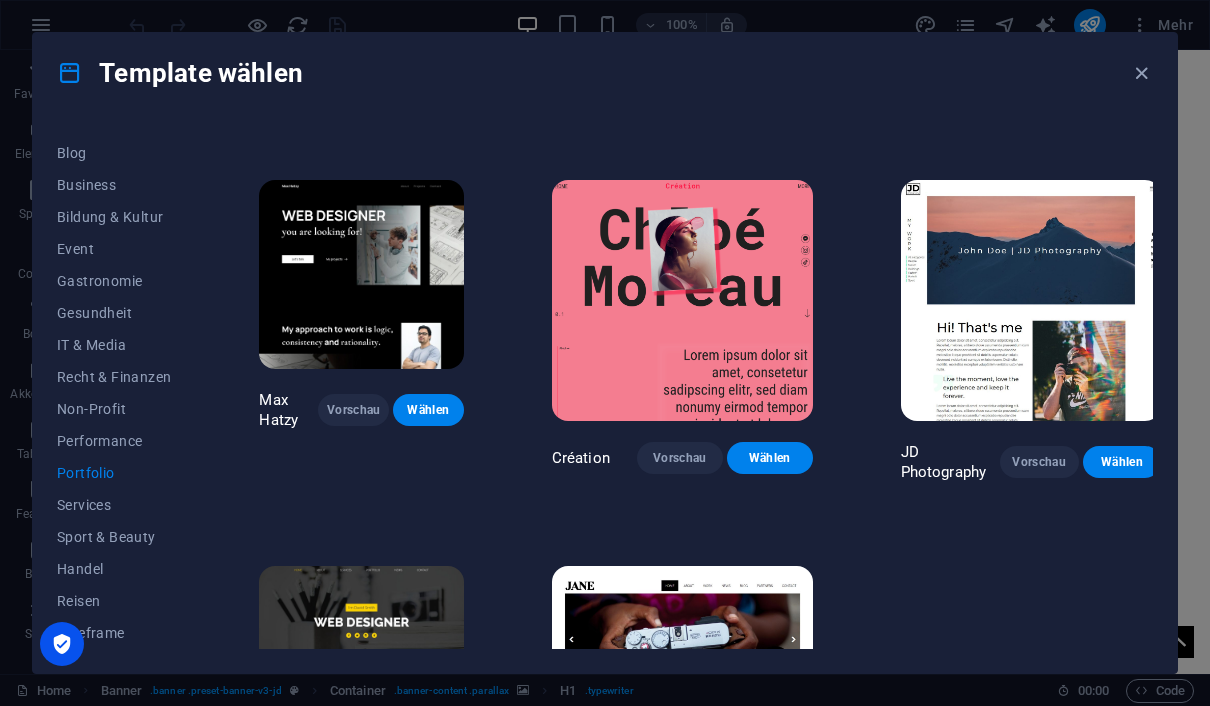 click on "Vorschau" at bounding box center (680, 458) 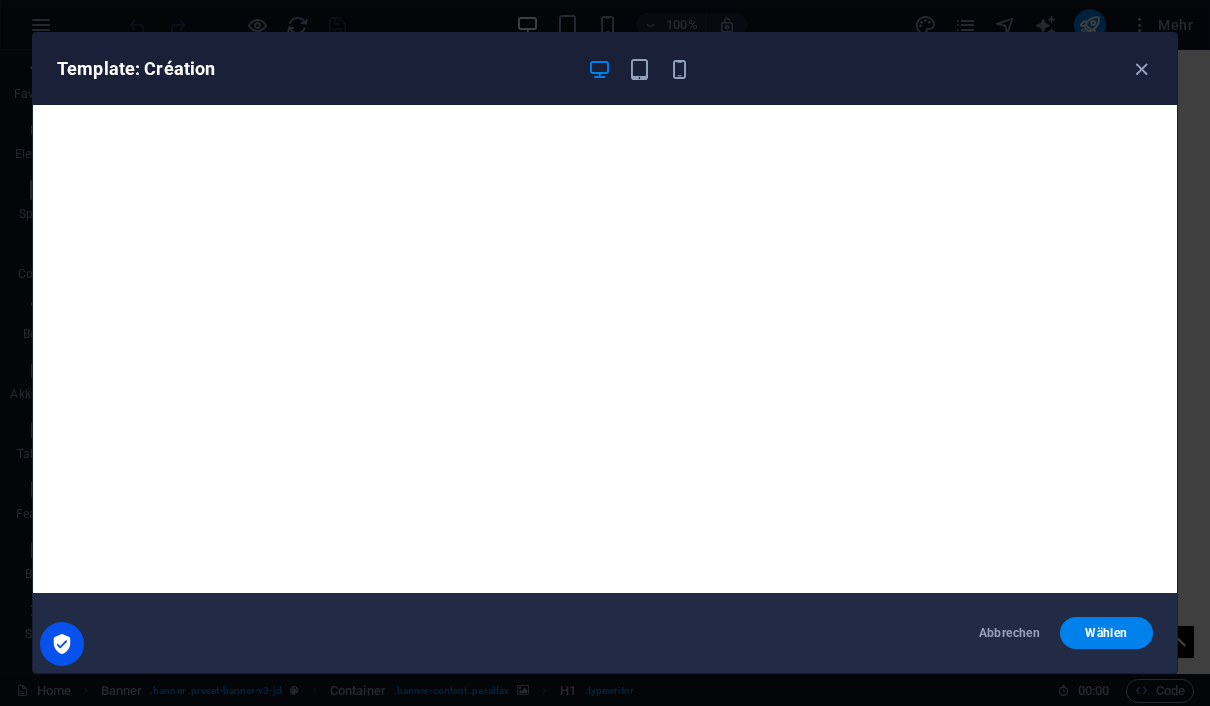 click at bounding box center (679, 69) 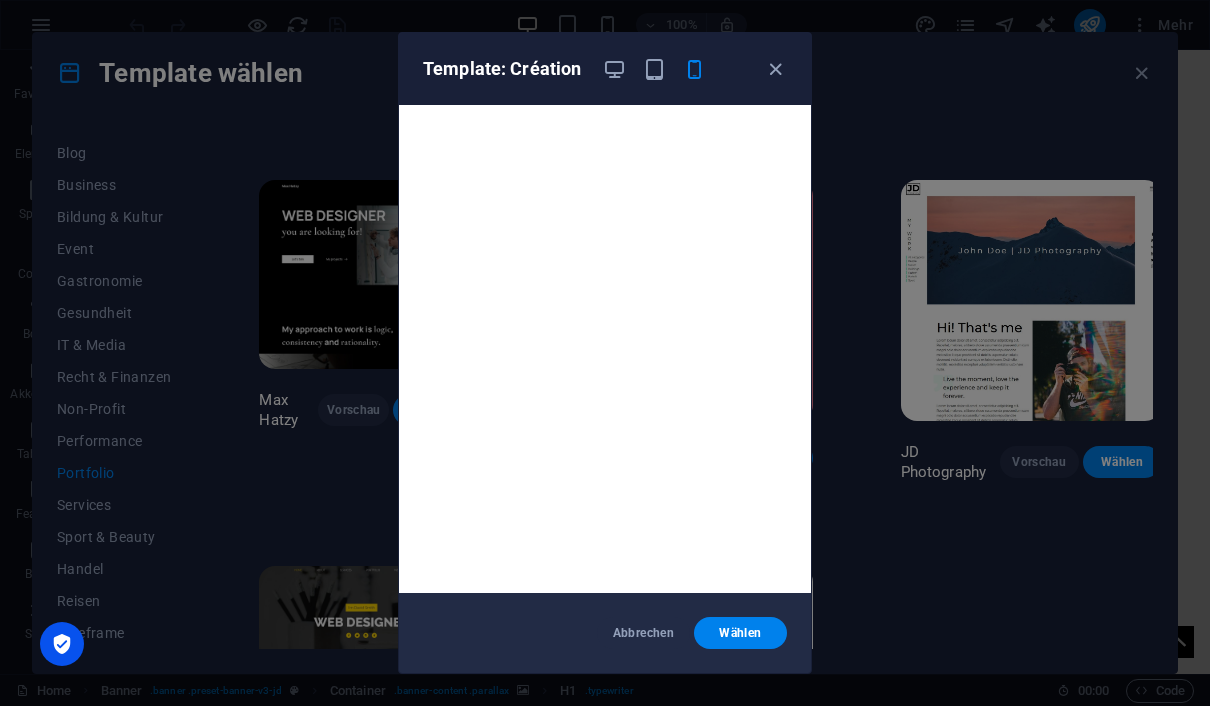 click at bounding box center (775, 69) 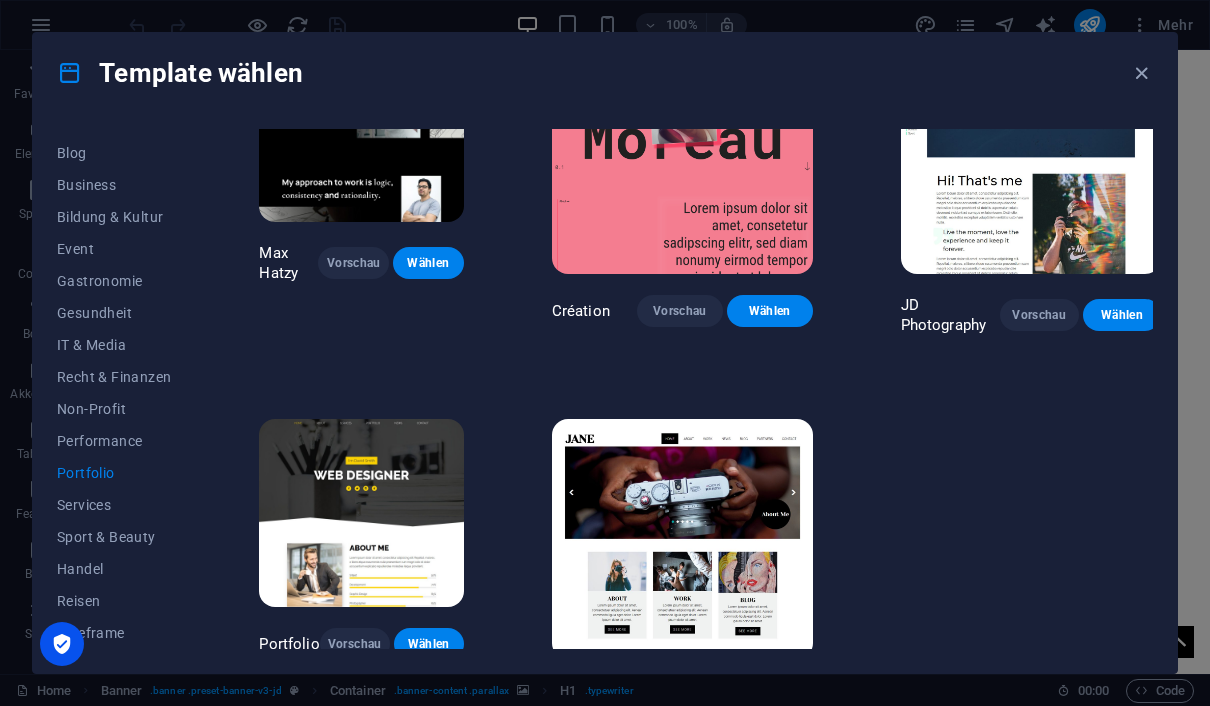 scroll, scrollTop: 484, scrollLeft: 0, axis: vertical 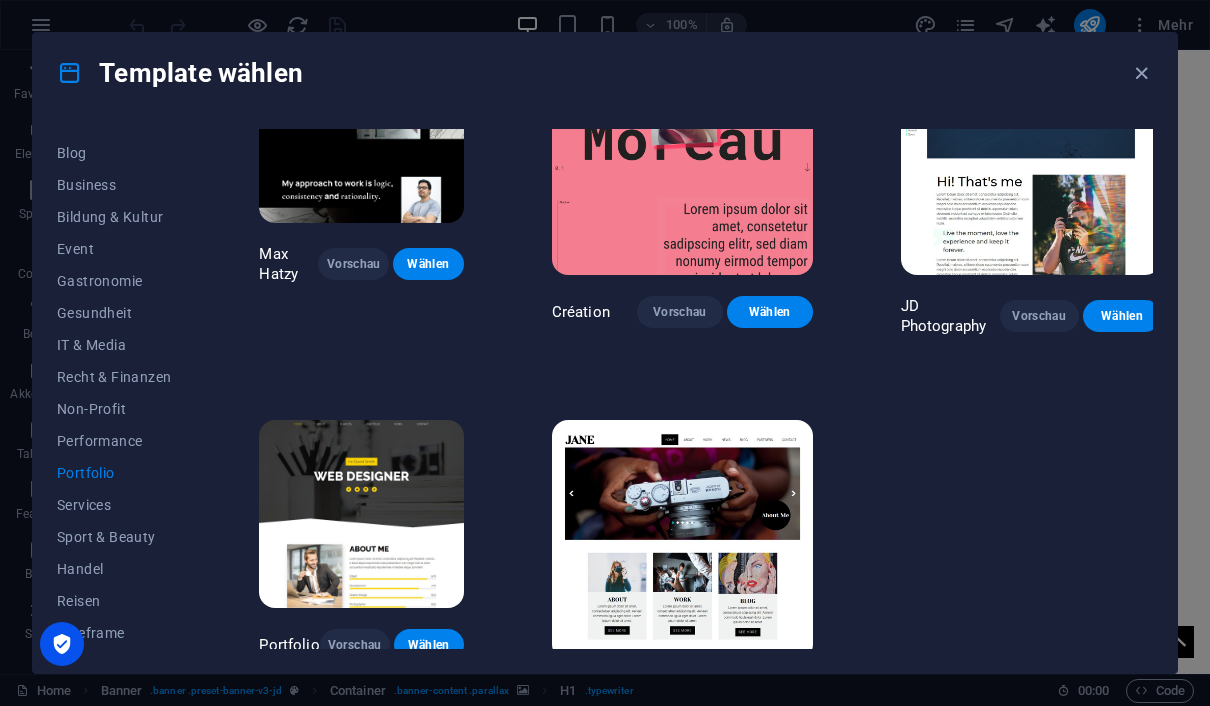 click on "Vorschau" at bounding box center [704, 697] 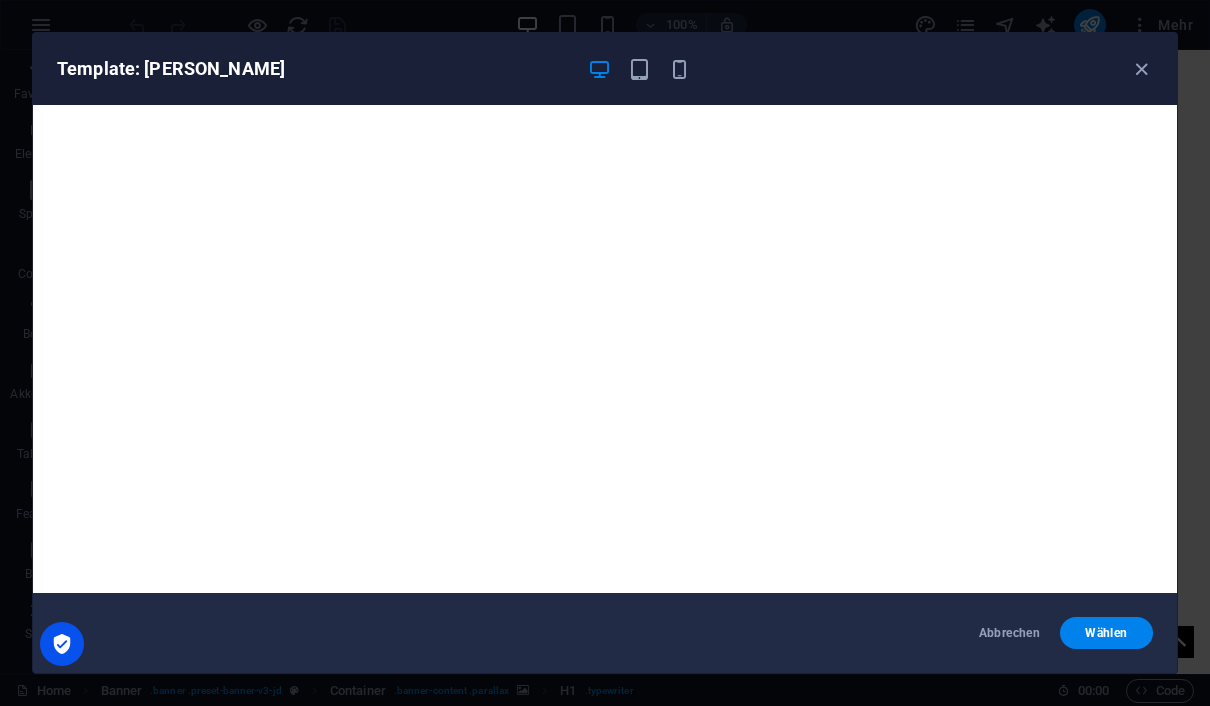 click at bounding box center (640, 69) 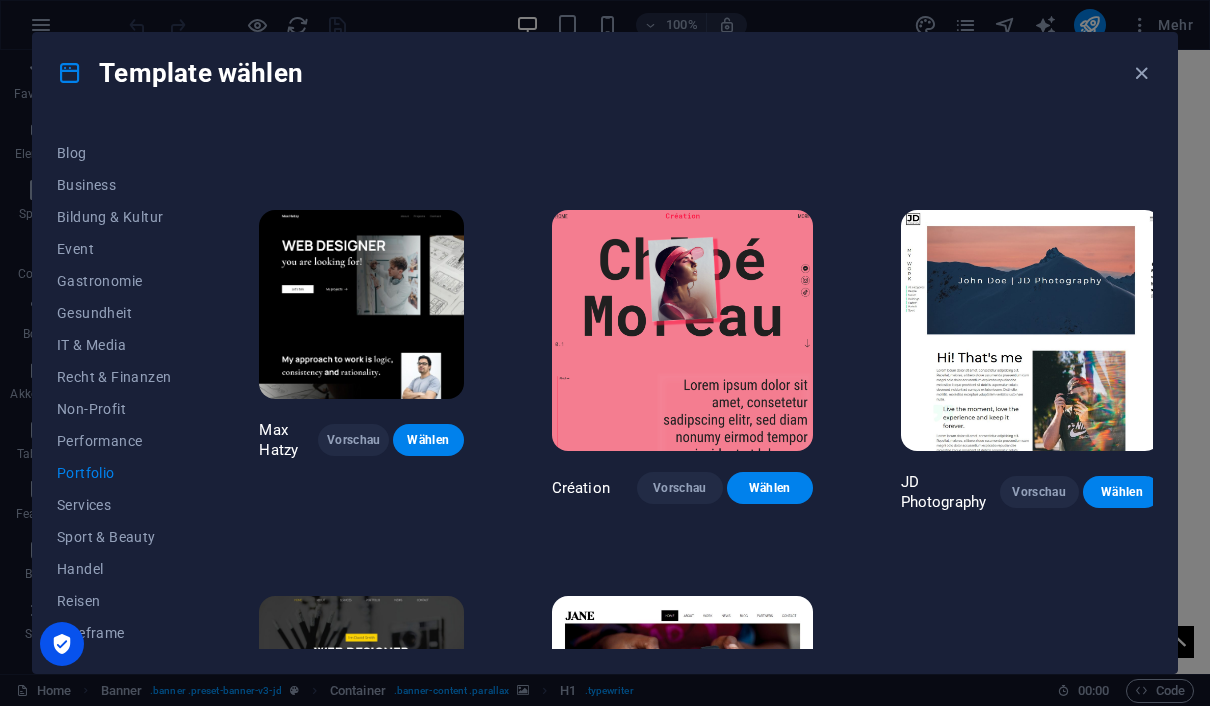 scroll, scrollTop: 305, scrollLeft: 0, axis: vertical 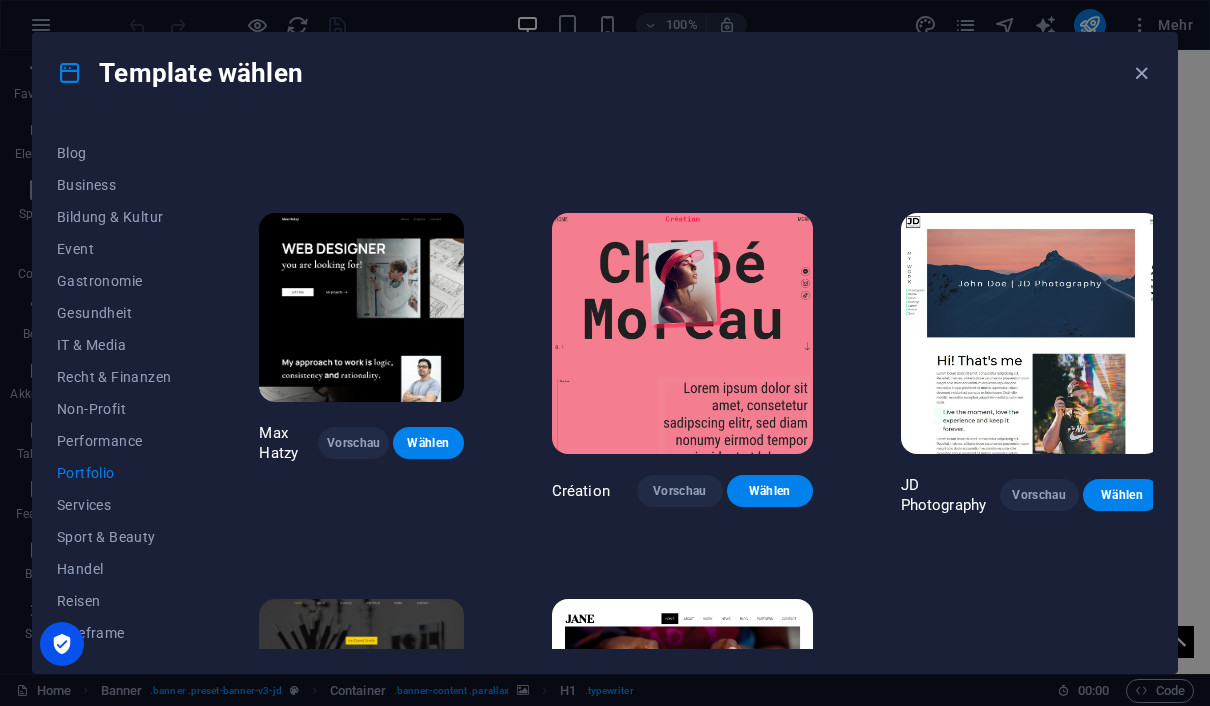 click on "Vorschau" at bounding box center (1039, 495) 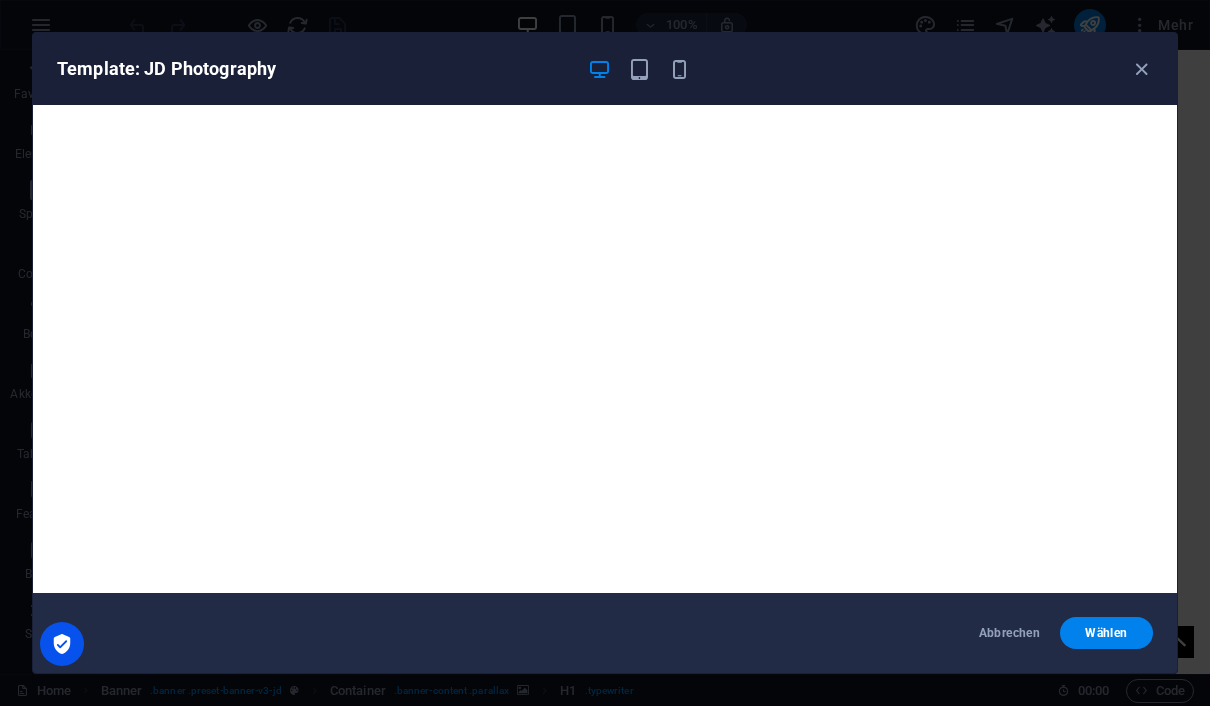 click at bounding box center (1141, 69) 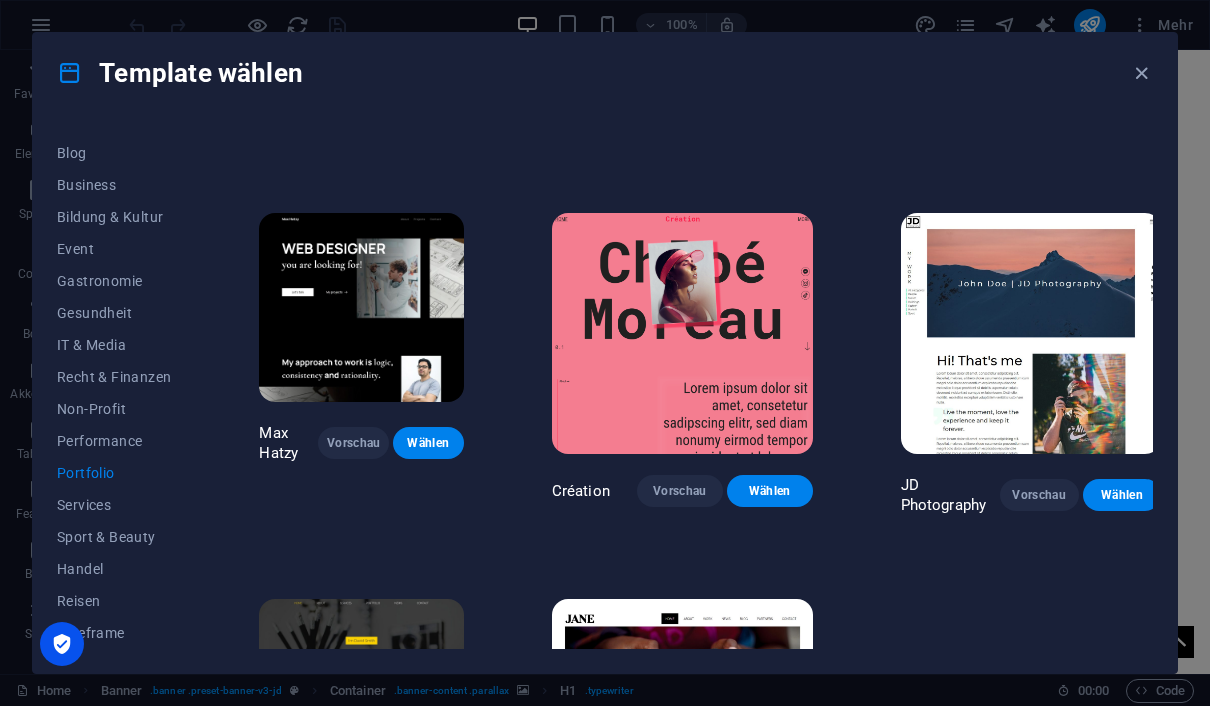 click on "Performance" at bounding box center [114, 441] 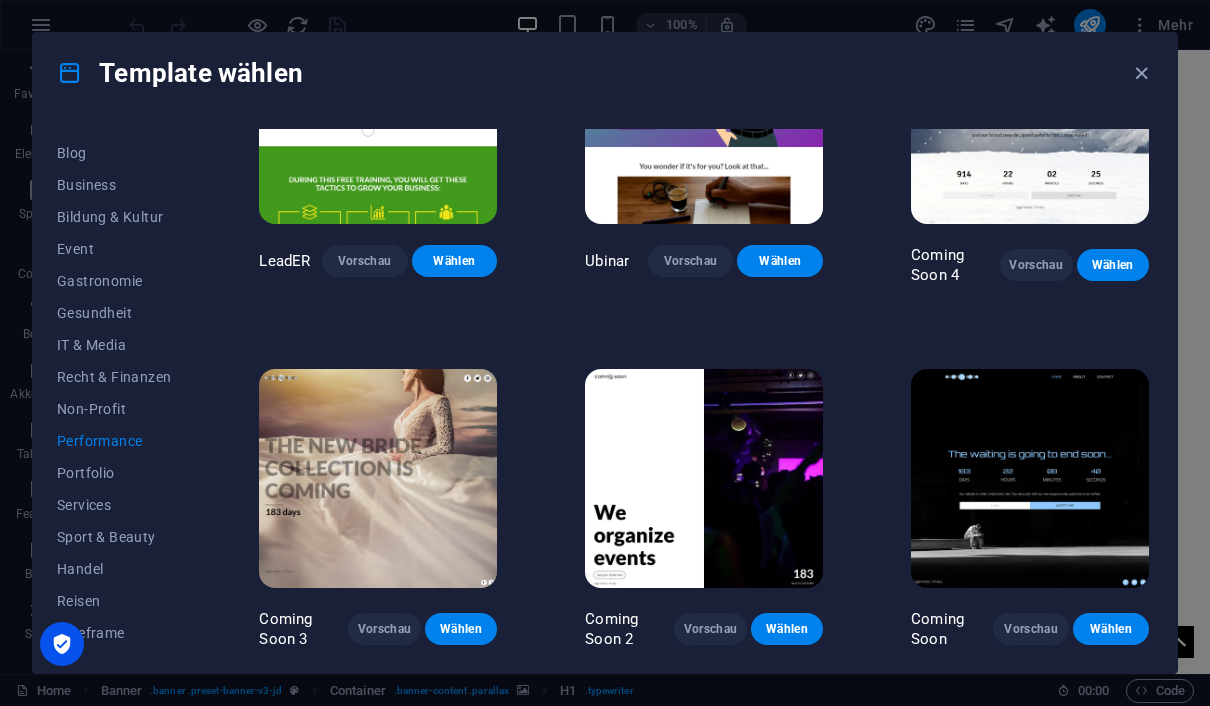 scroll, scrollTop: 1552, scrollLeft: 0, axis: vertical 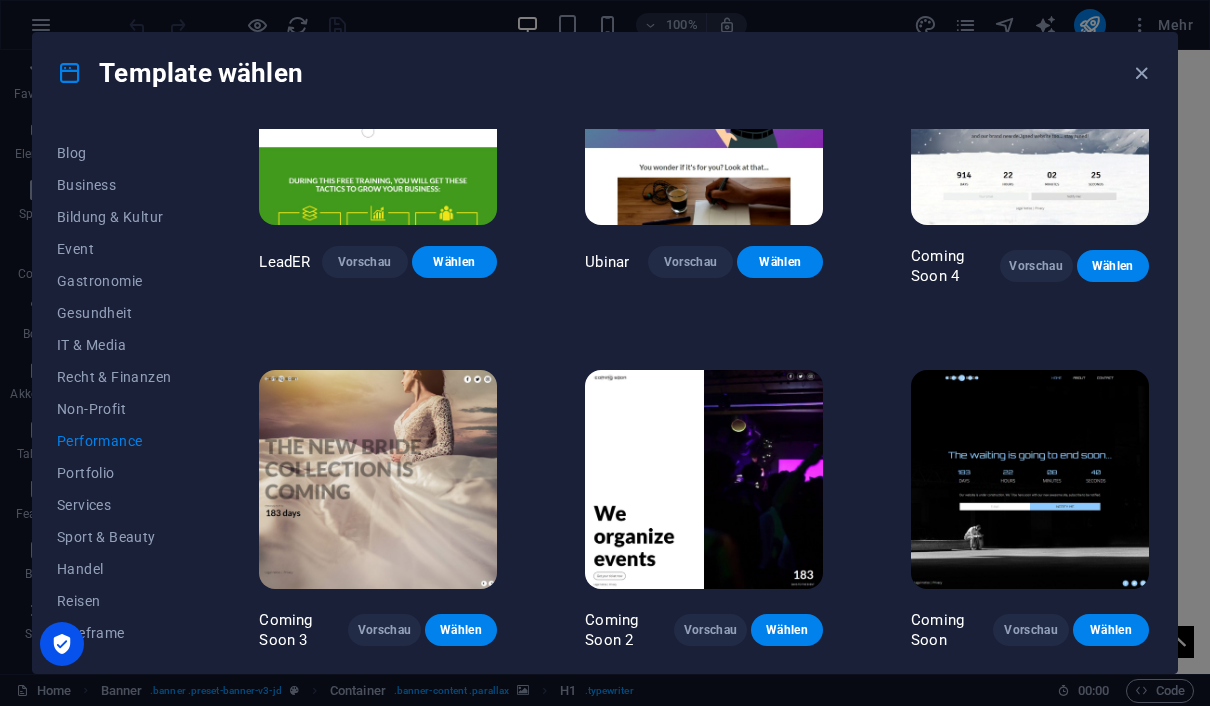 click on "Non-Profit" at bounding box center (114, 409) 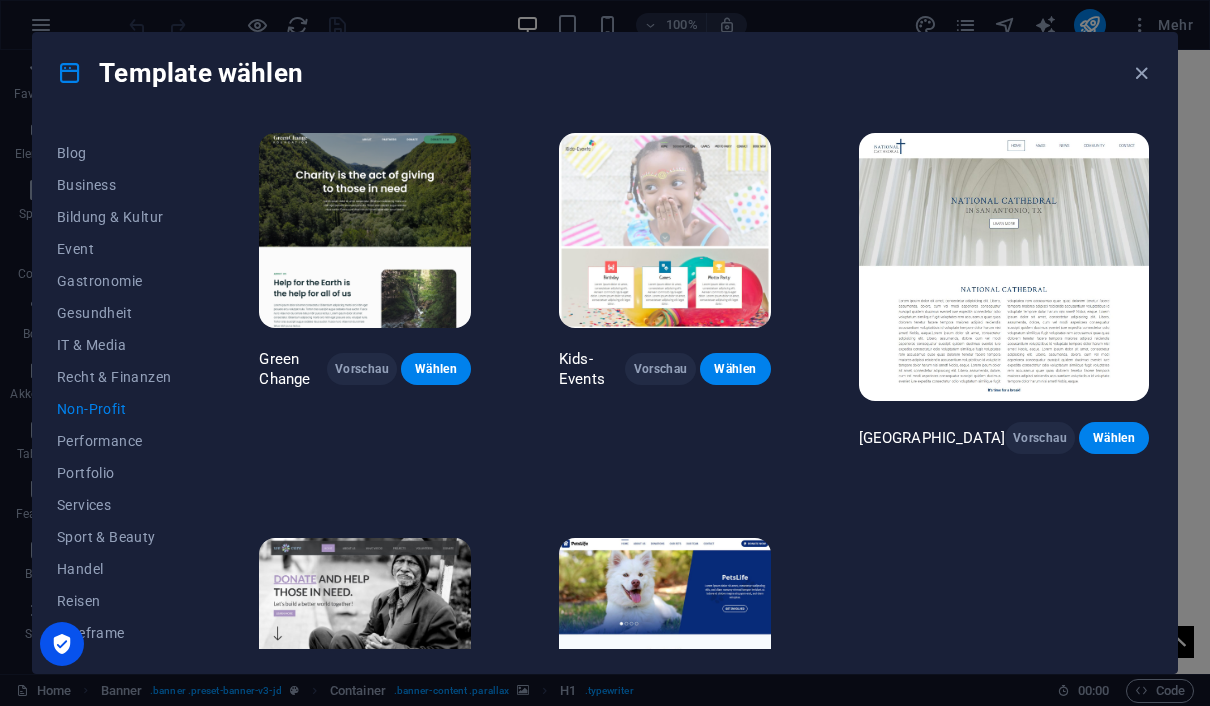 scroll, scrollTop: 0, scrollLeft: 0, axis: both 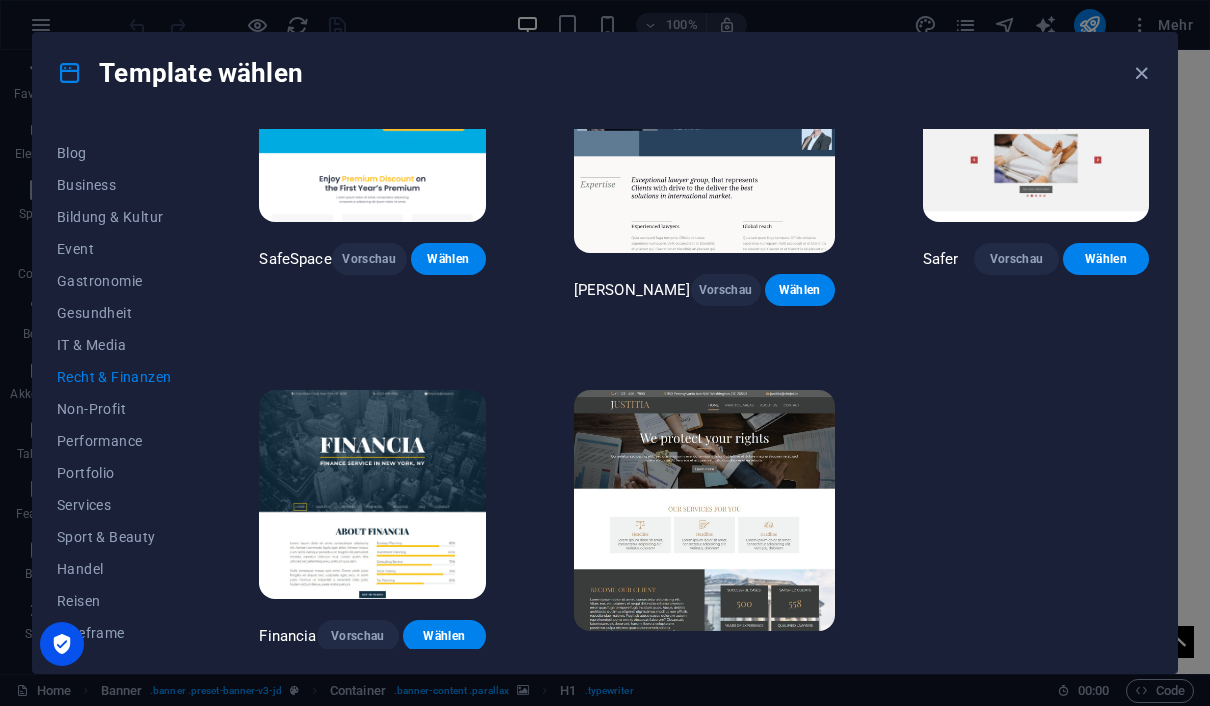 click on "IT & Media" at bounding box center (114, 345) 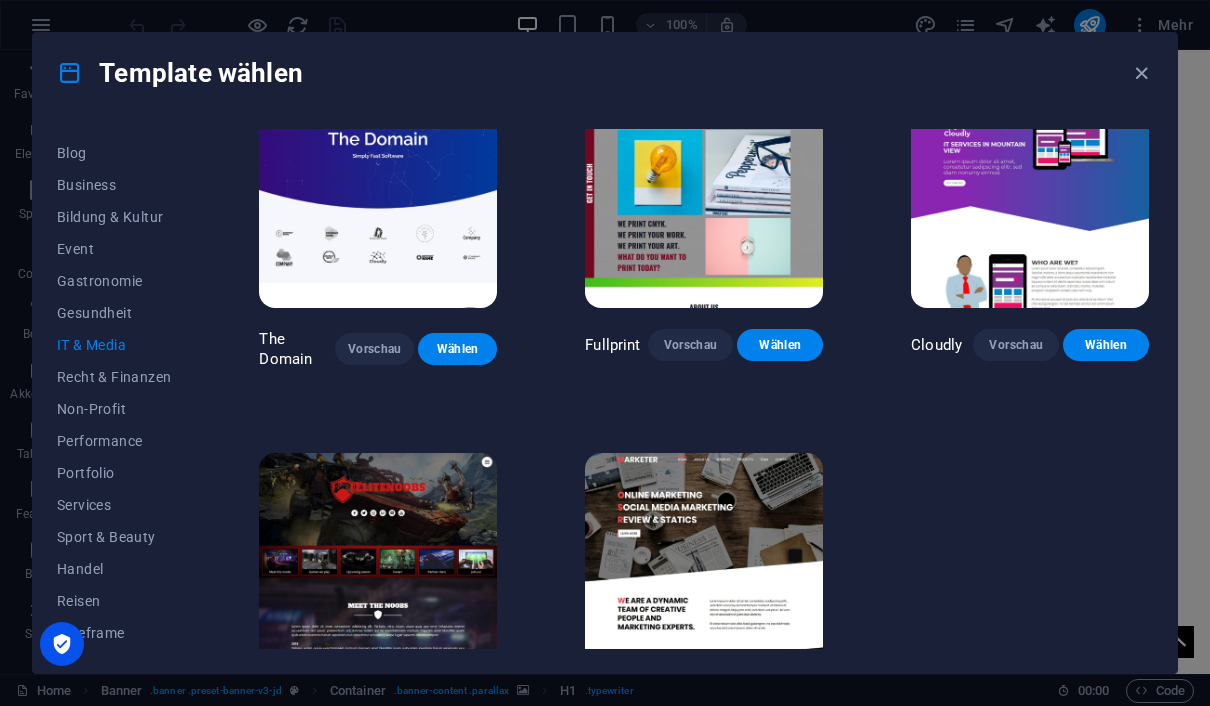 scroll, scrollTop: 769, scrollLeft: 0, axis: vertical 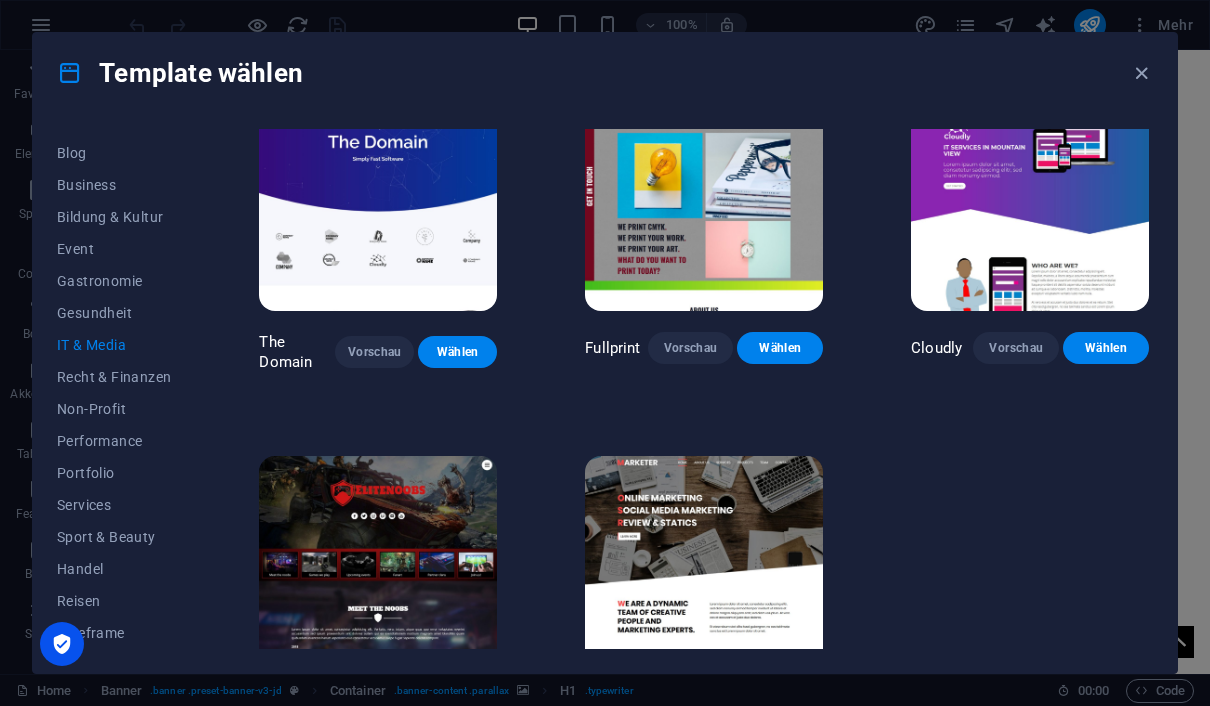 click on "Gesundheit" at bounding box center [114, 313] 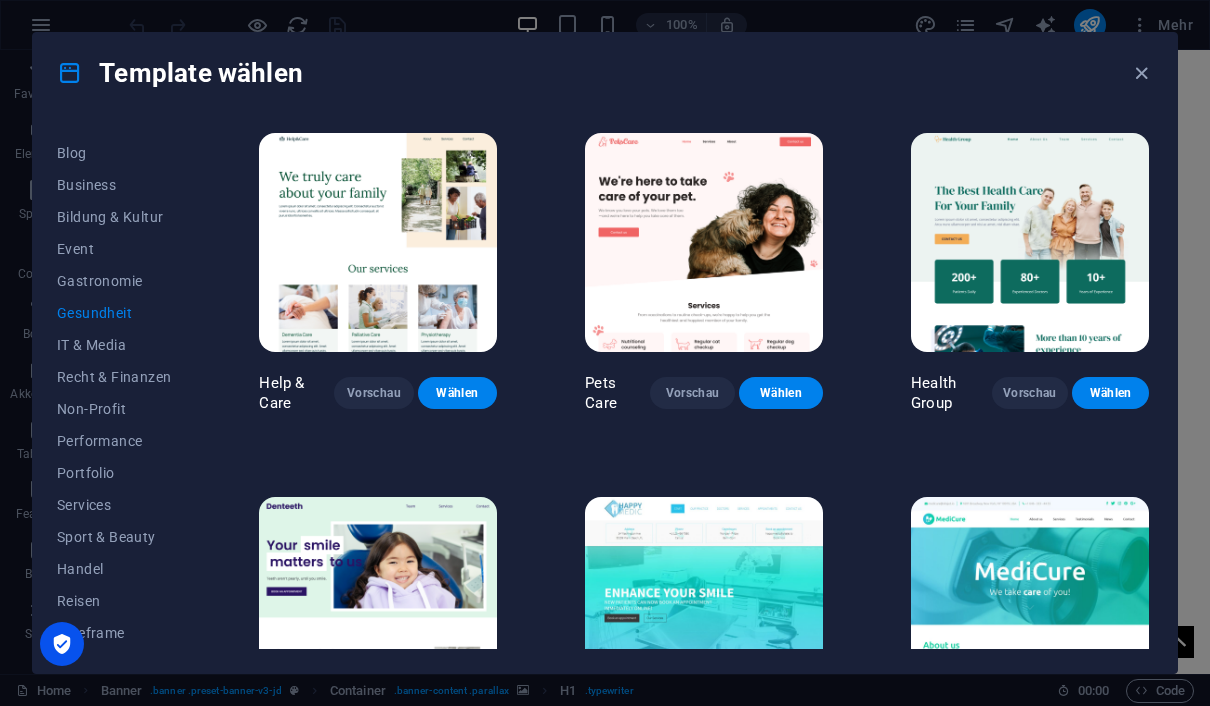 scroll, scrollTop: 0, scrollLeft: 0, axis: both 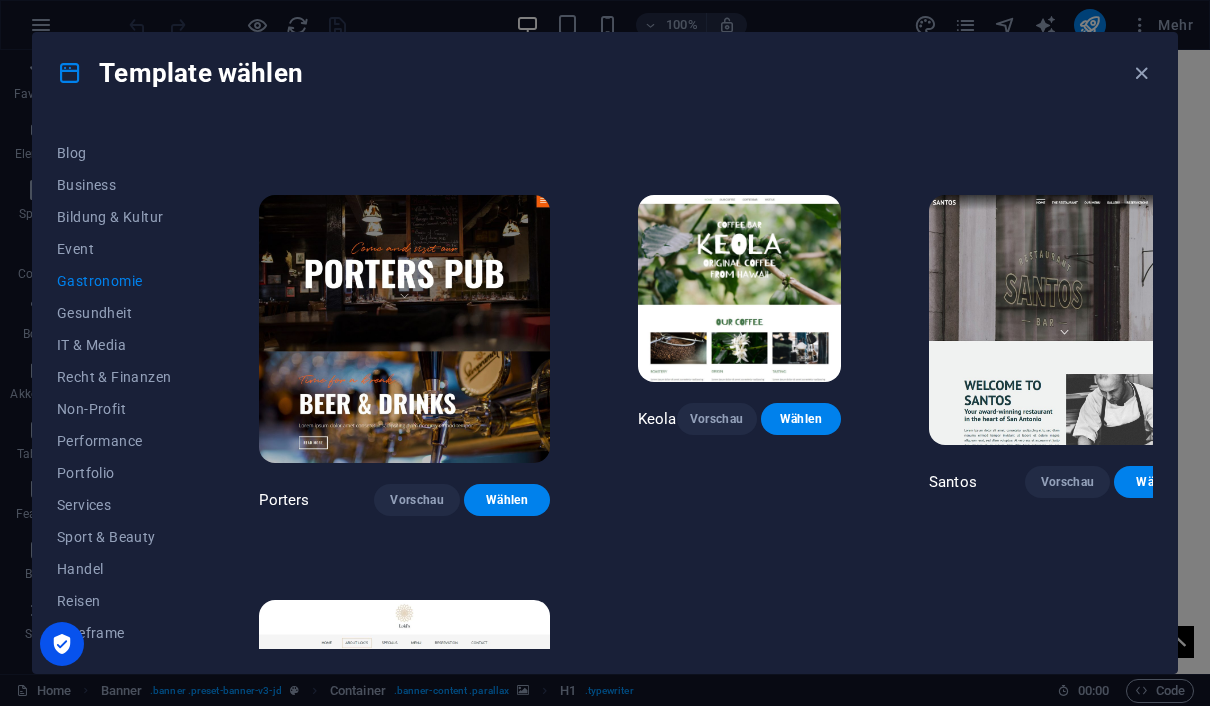 click on "Event" at bounding box center (114, 249) 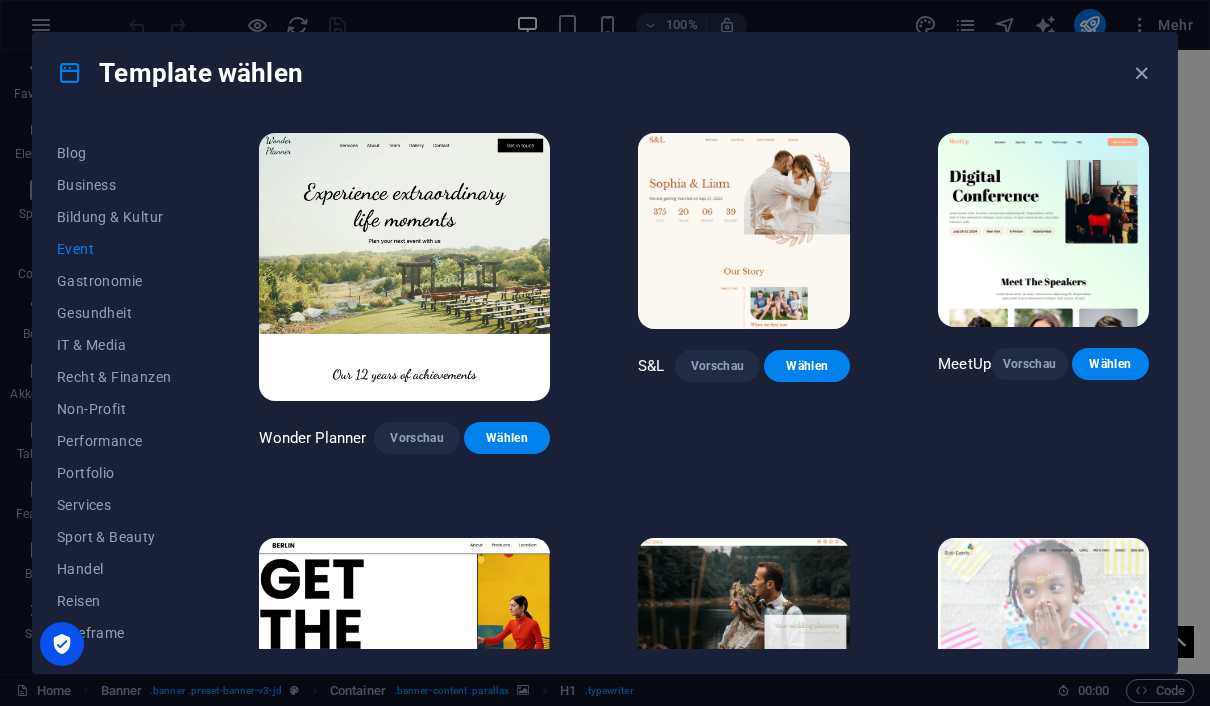 scroll, scrollTop: 0, scrollLeft: 0, axis: both 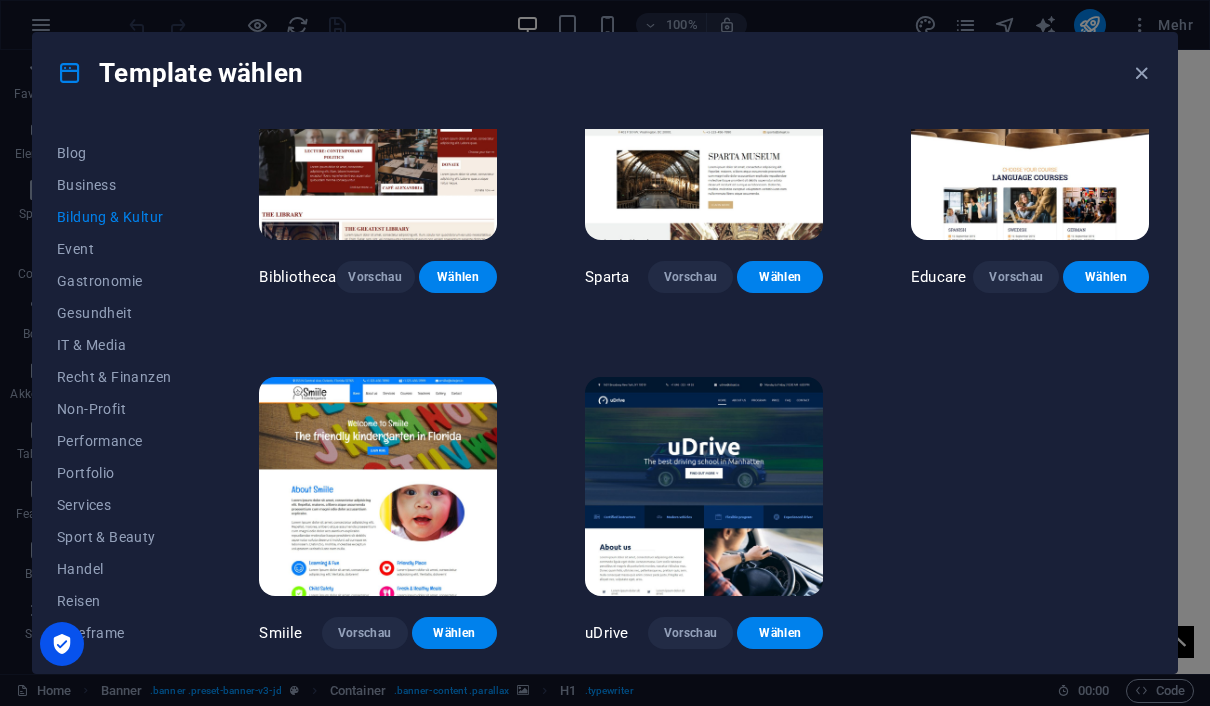click on "Blog" at bounding box center (114, 153) 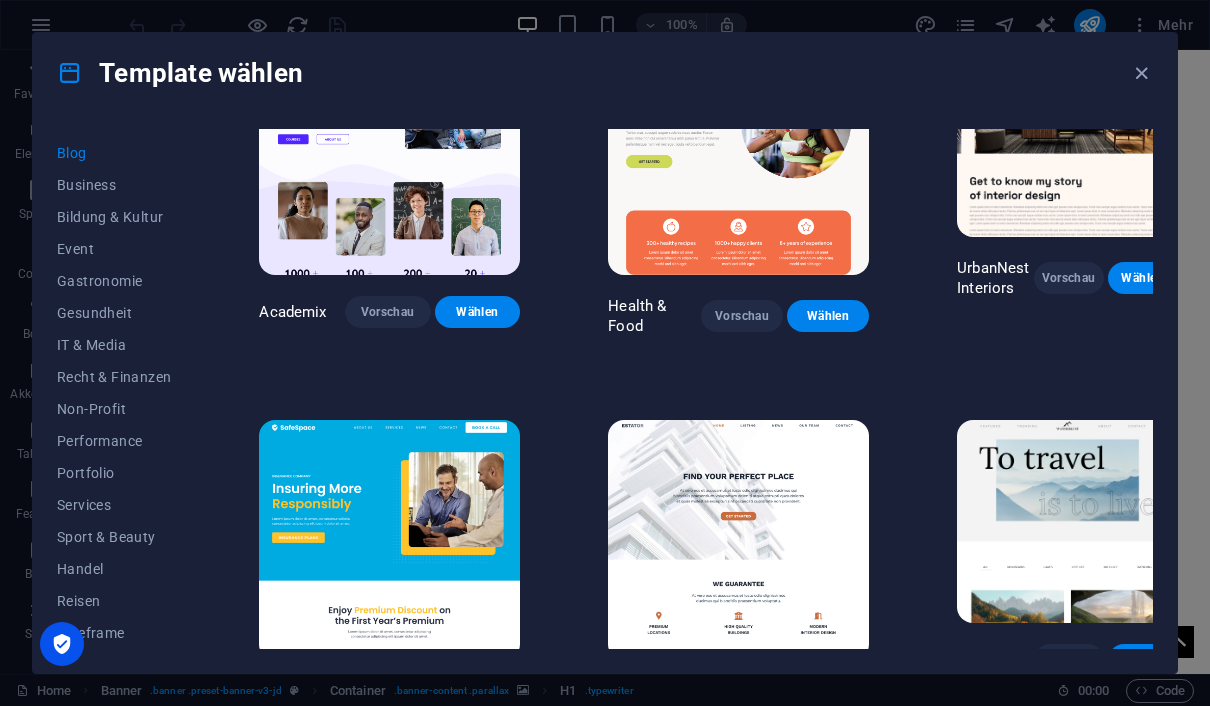 click on "Business" at bounding box center [114, 185] 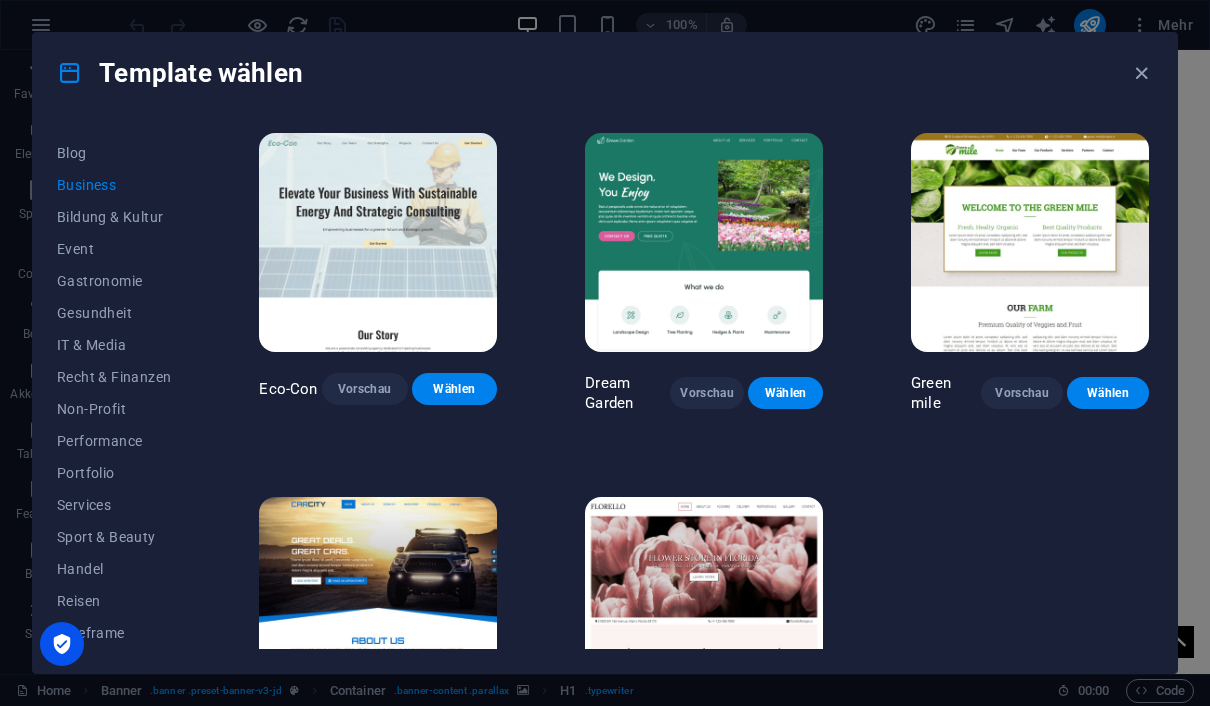 scroll, scrollTop: 0, scrollLeft: 0, axis: both 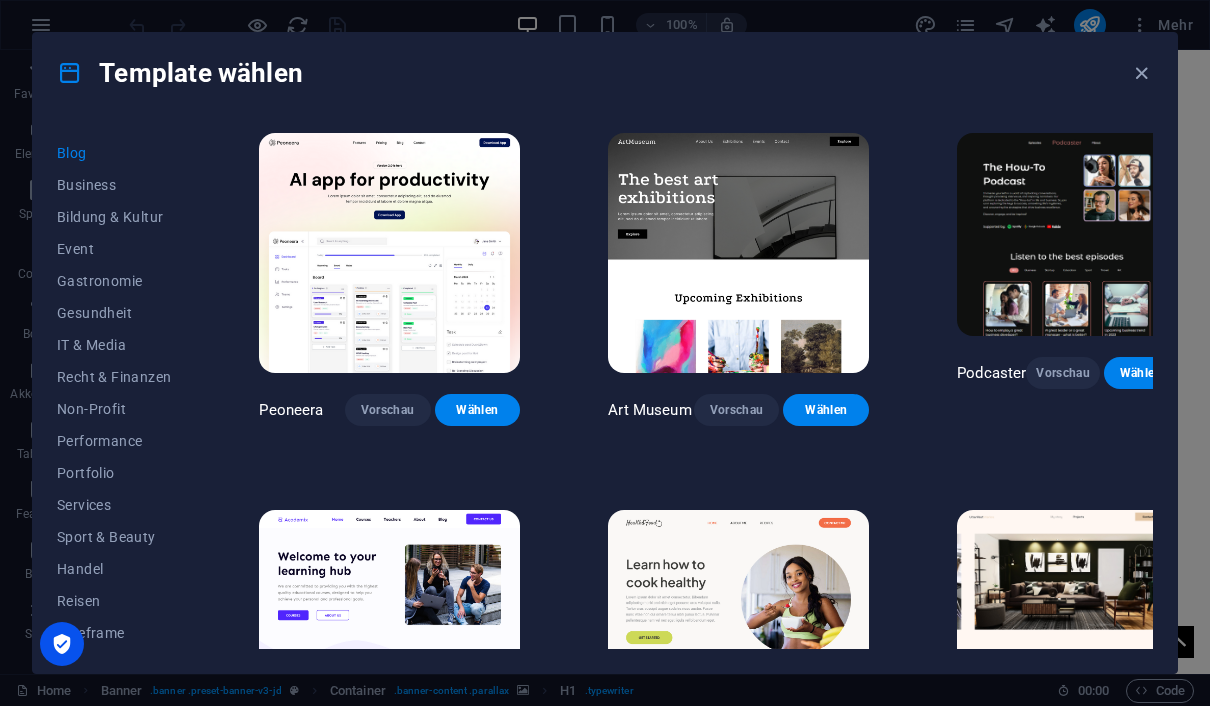 click on "Vorschau" at bounding box center [737, 410] 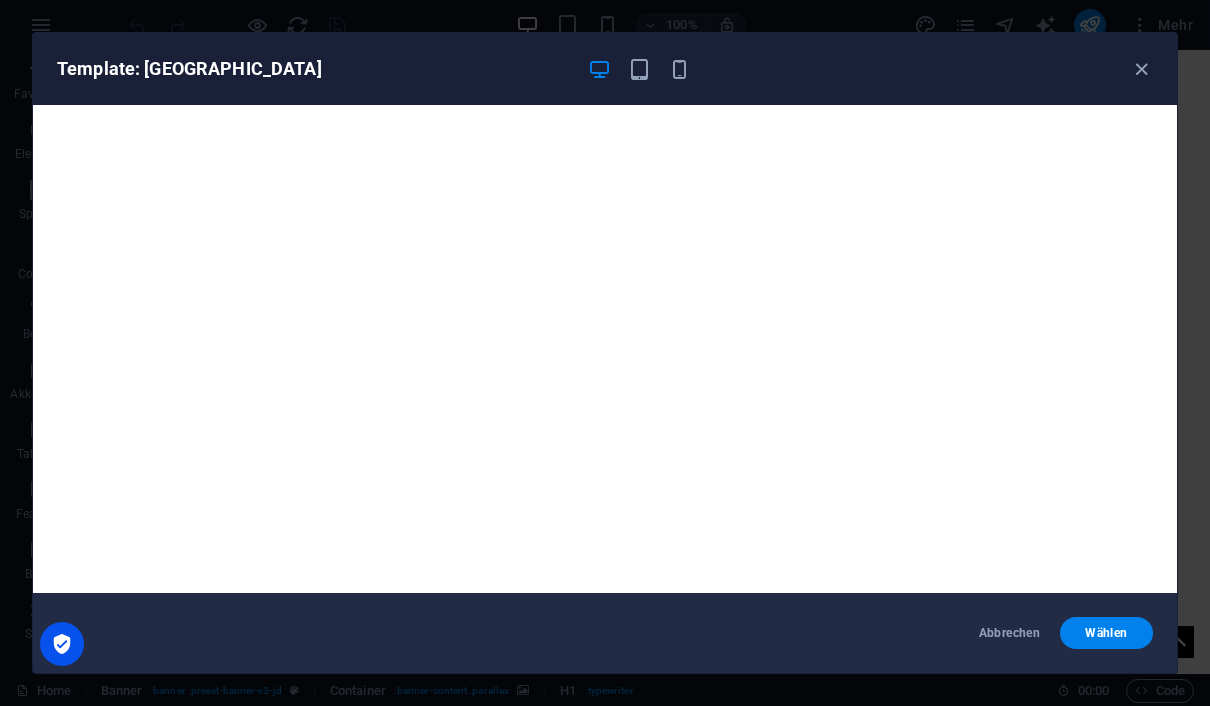 click at bounding box center [1141, 69] 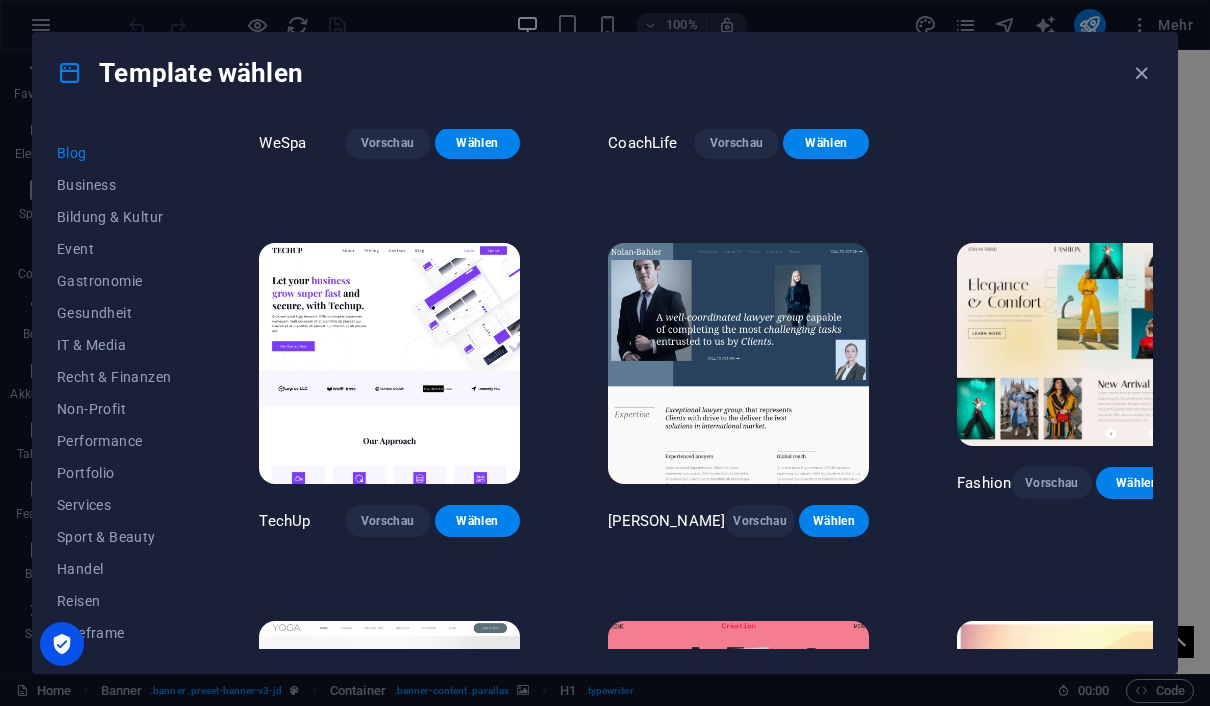 scroll, scrollTop: 1420, scrollLeft: 0, axis: vertical 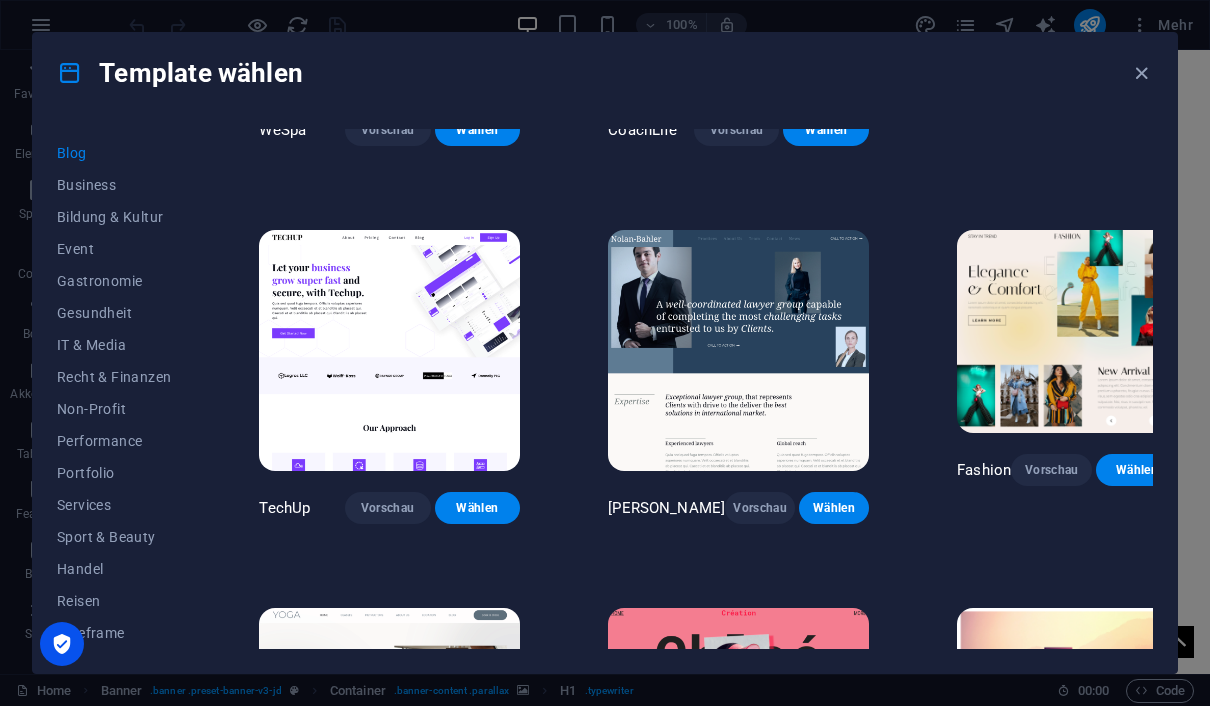 click on "Vorschau" at bounding box center (1051, 470) 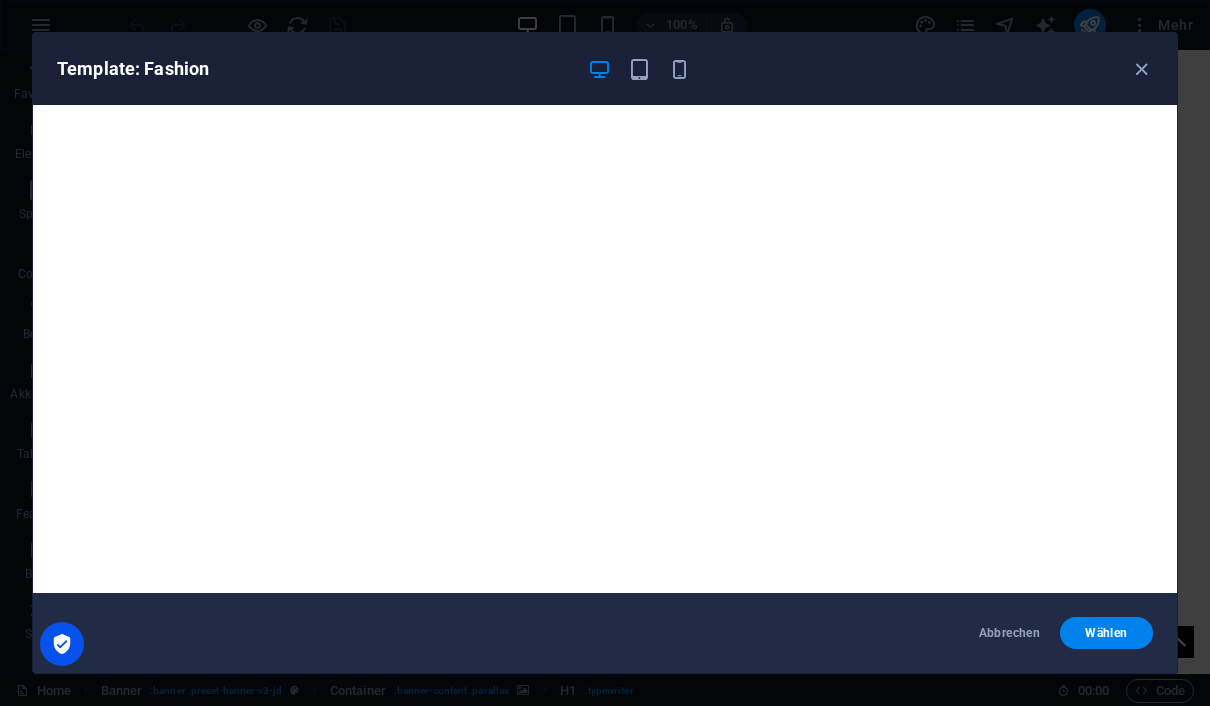 click on "Template: Fashion" at bounding box center (605, 69) 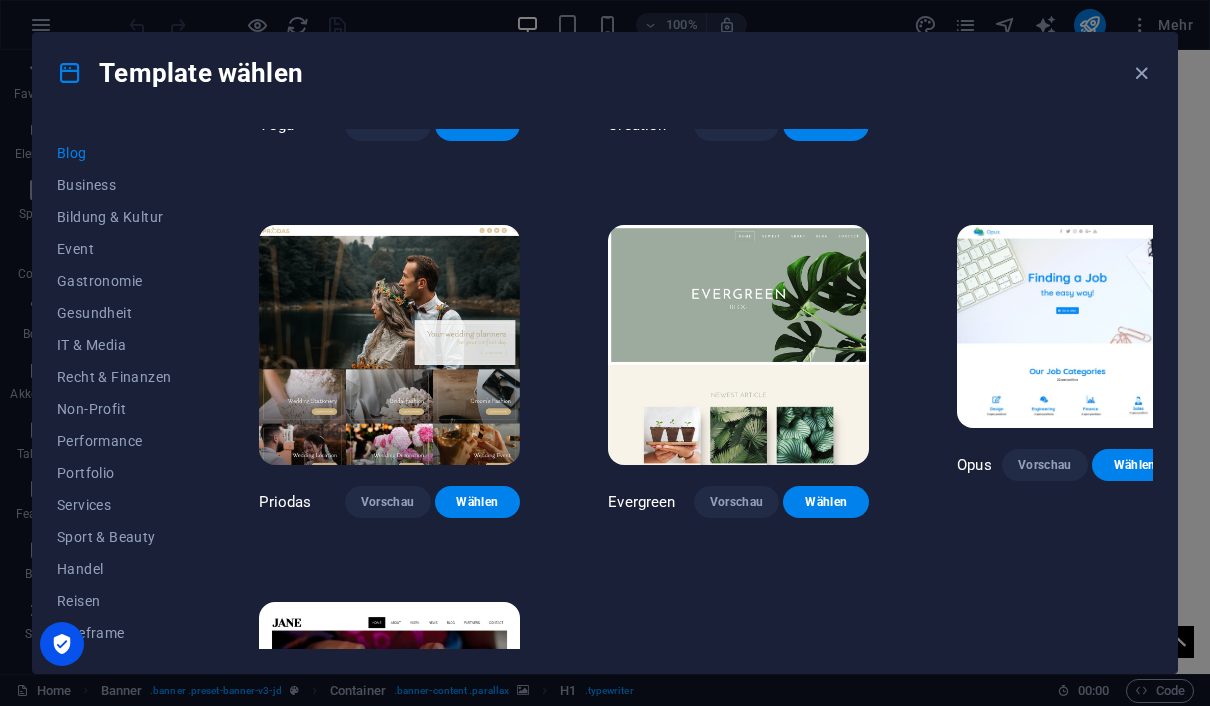 scroll, scrollTop: 2179, scrollLeft: 0, axis: vertical 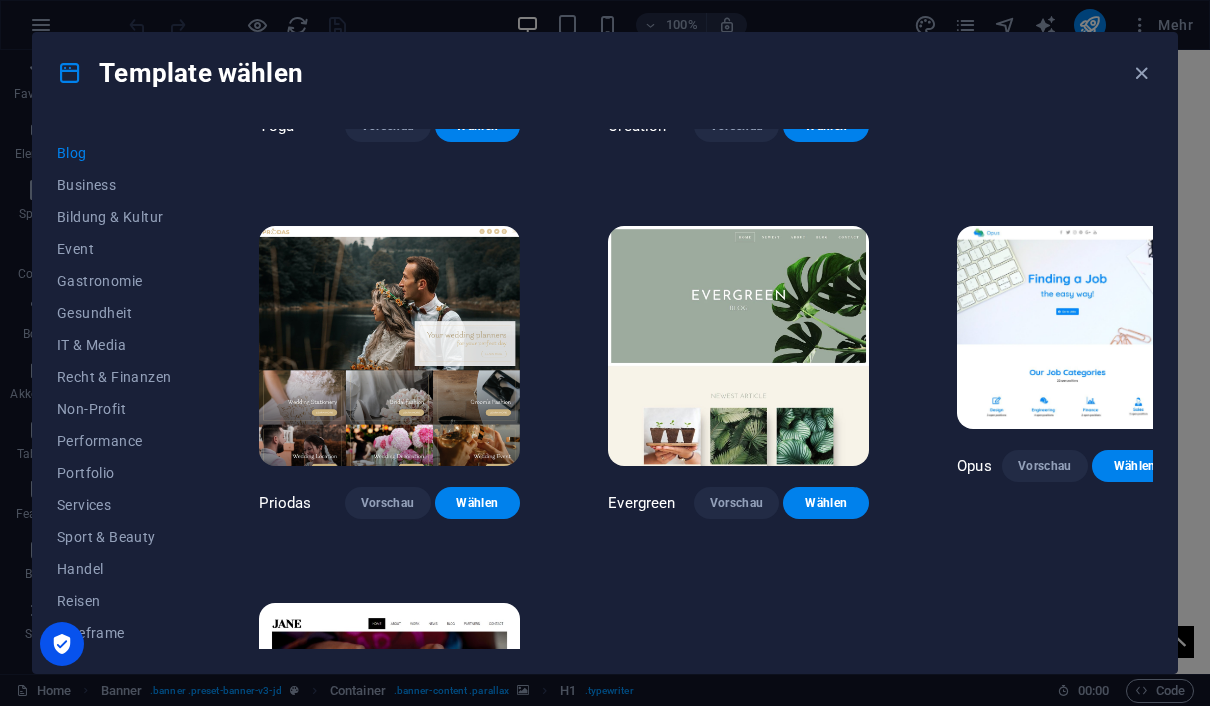 click on "Vorschau" at bounding box center [388, 503] 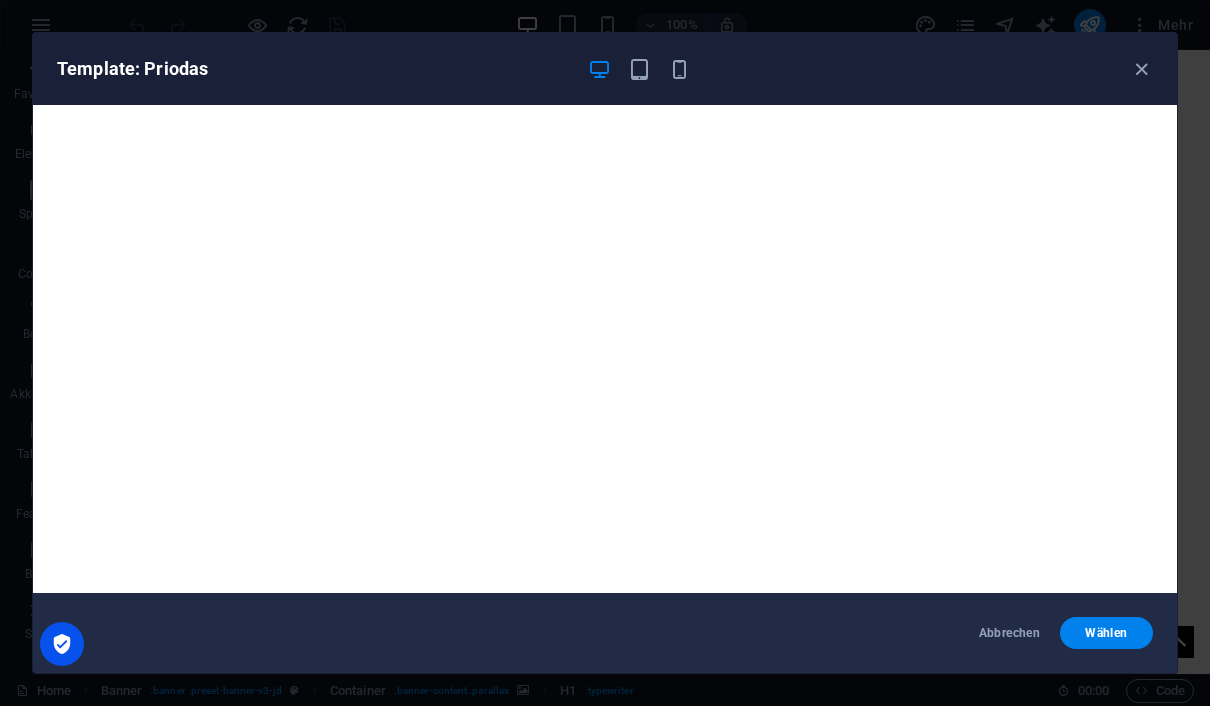click at bounding box center [1141, 69] 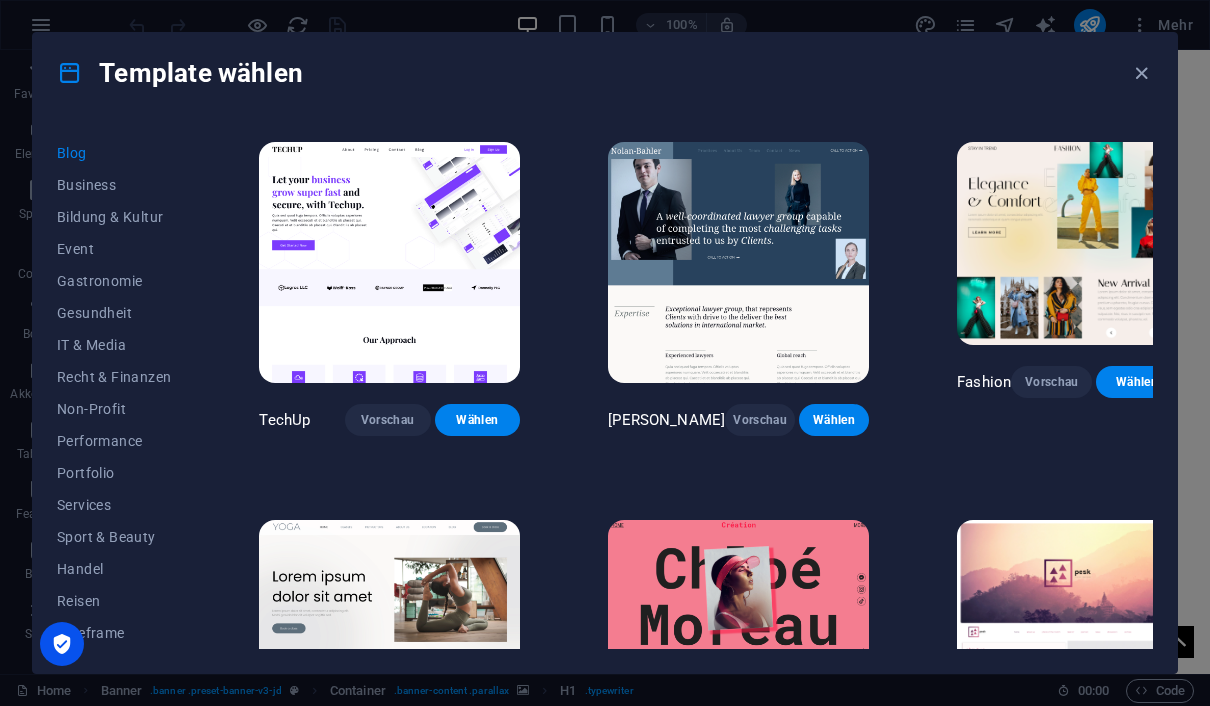 scroll, scrollTop: 1505, scrollLeft: 0, axis: vertical 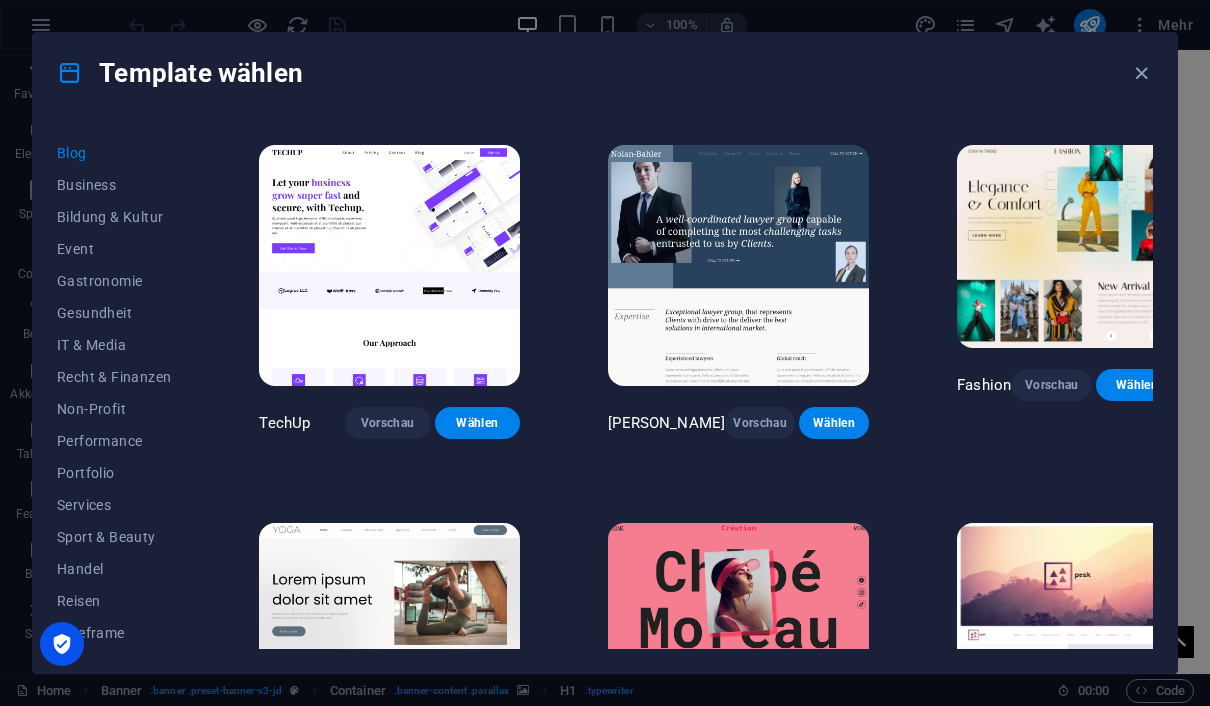 click on "Portfolio" at bounding box center (114, 473) 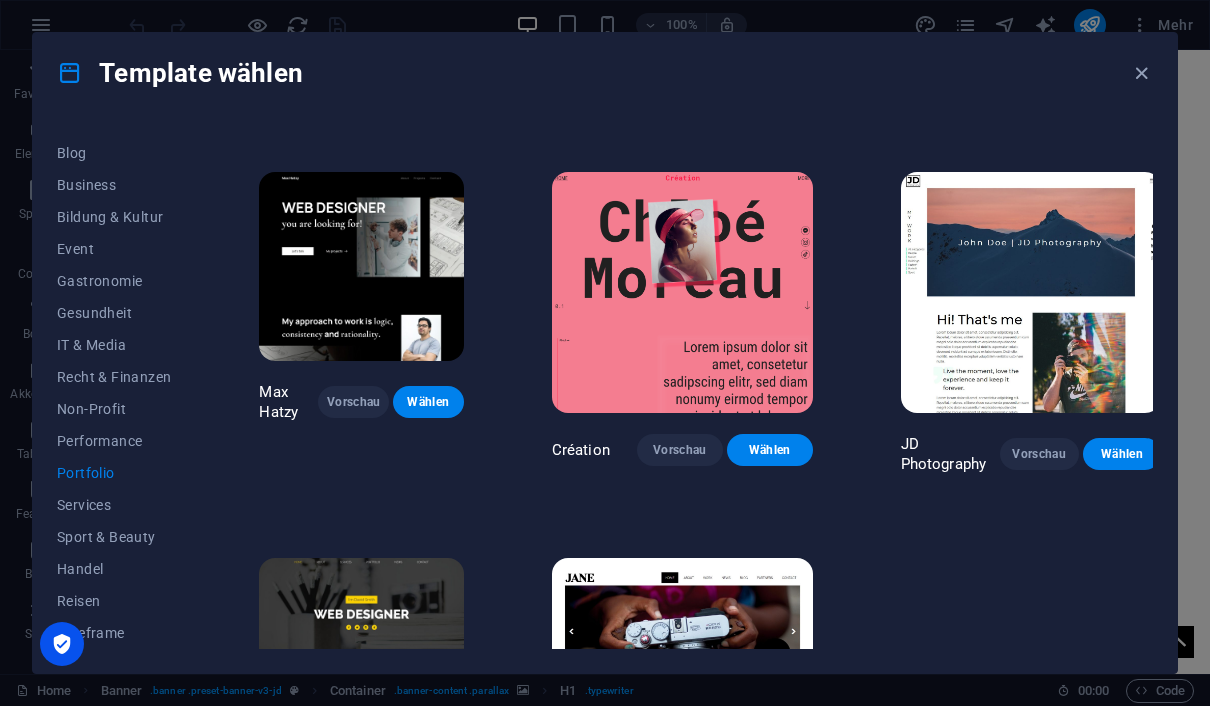 scroll, scrollTop: 345, scrollLeft: 0, axis: vertical 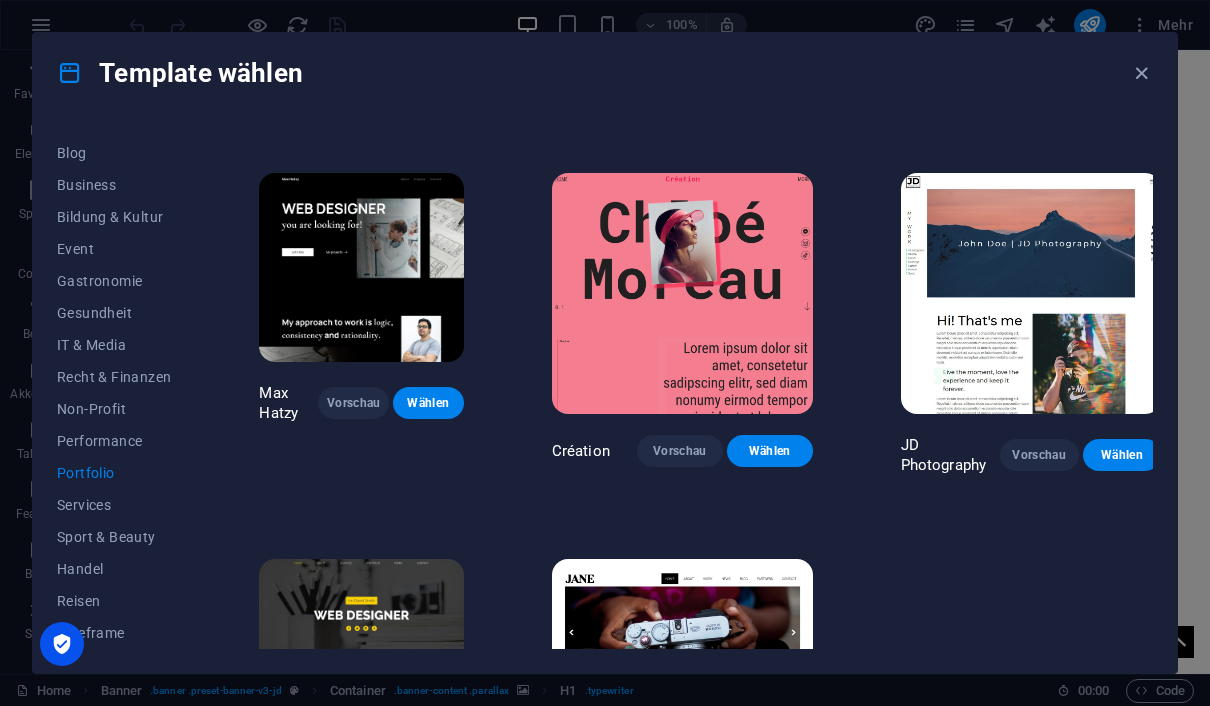click on "Vorschau" at bounding box center (1039, 455) 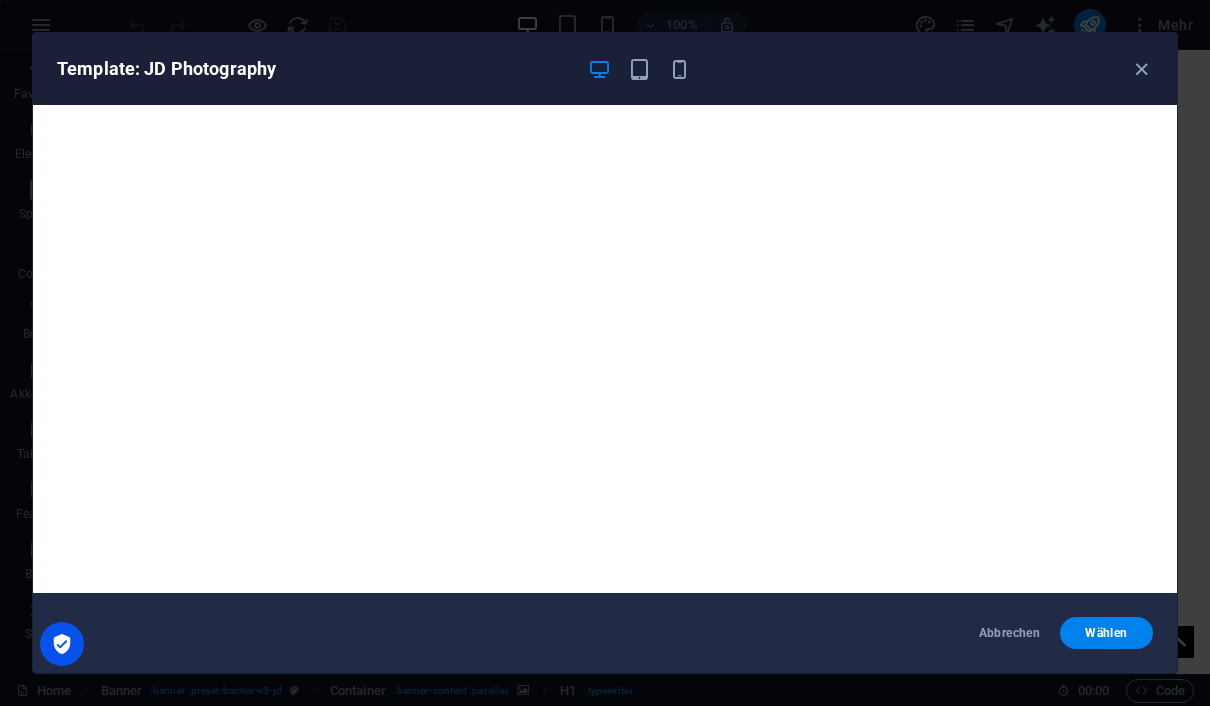 click at bounding box center (1141, 69) 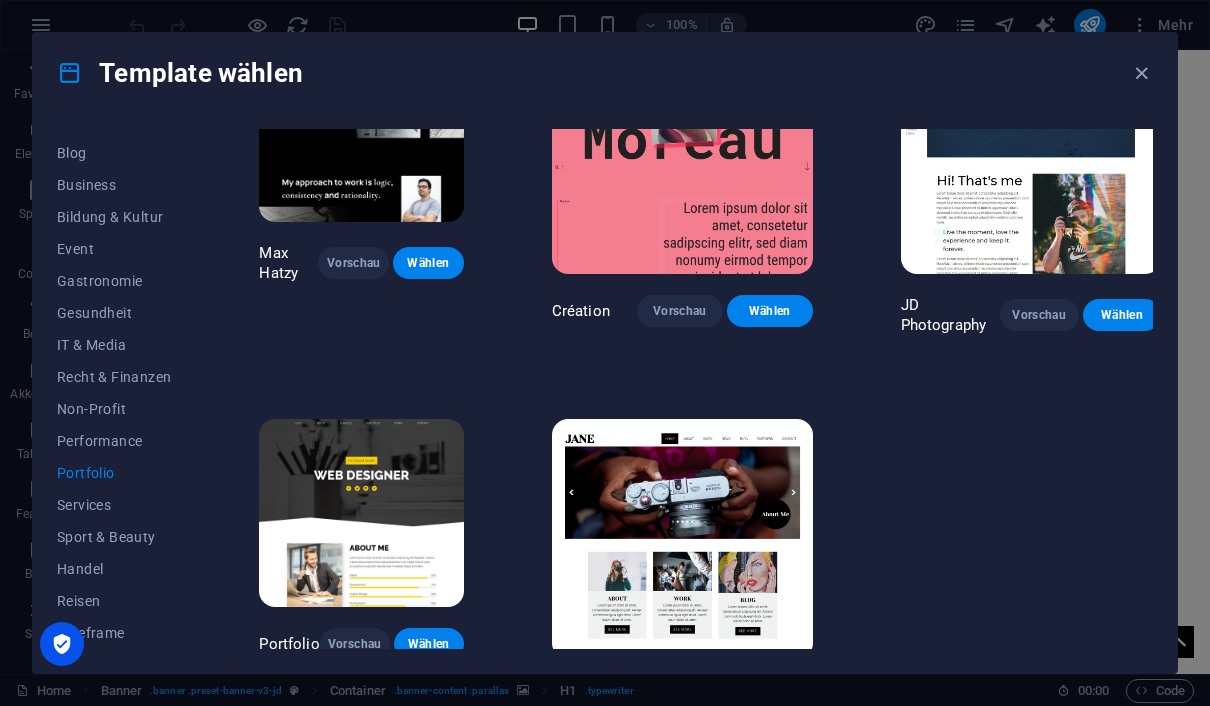 scroll, scrollTop: 484, scrollLeft: 0, axis: vertical 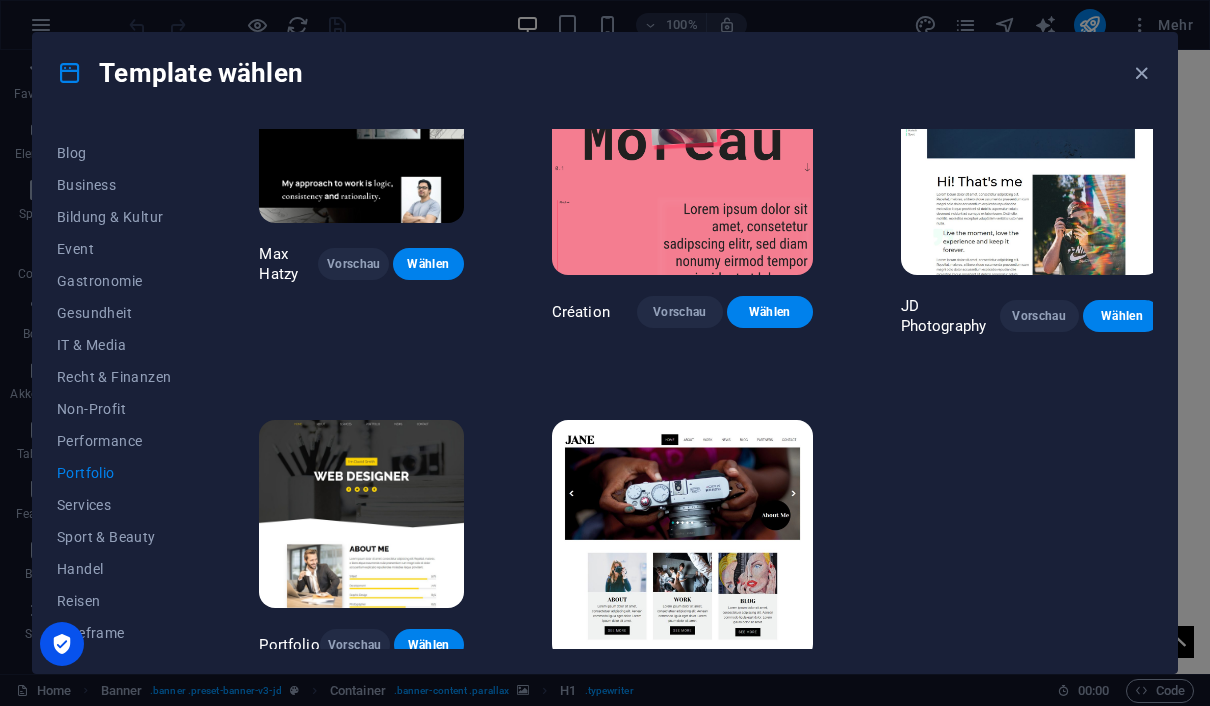click on "Vorschau" at bounding box center [704, 697] 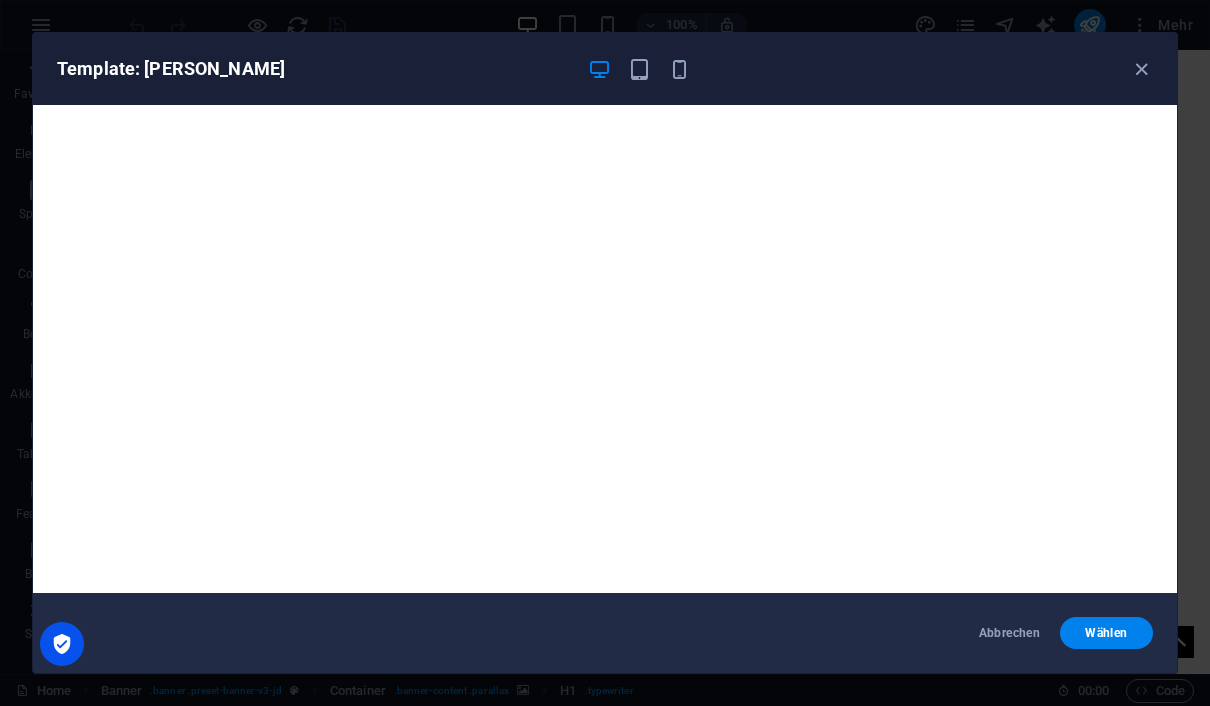 click on "Wählen" at bounding box center (1106, 633) 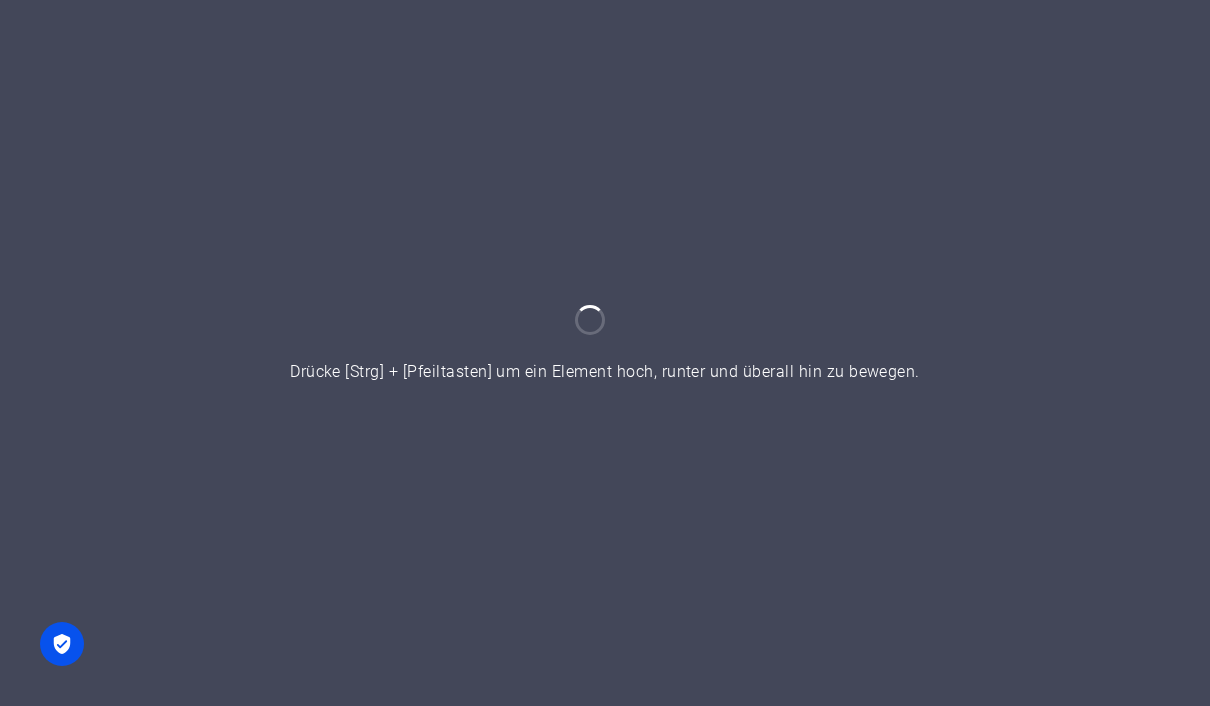 scroll, scrollTop: 0, scrollLeft: 0, axis: both 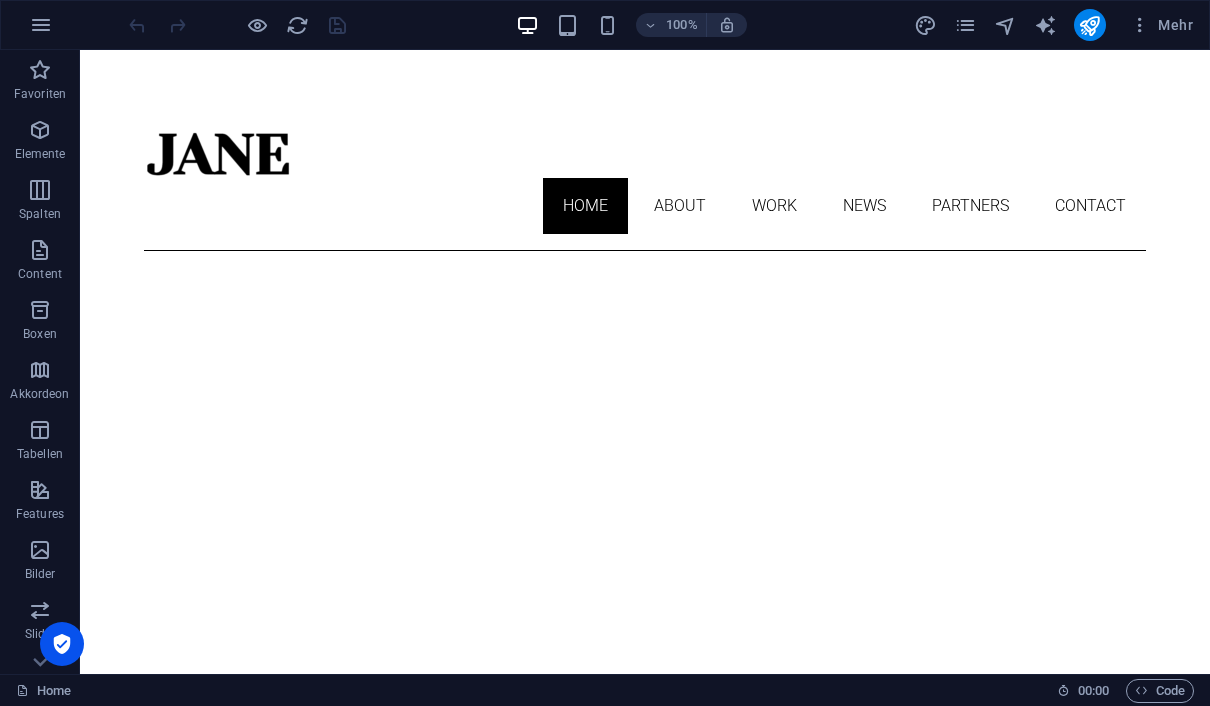 click at bounding box center (1089, 25) 